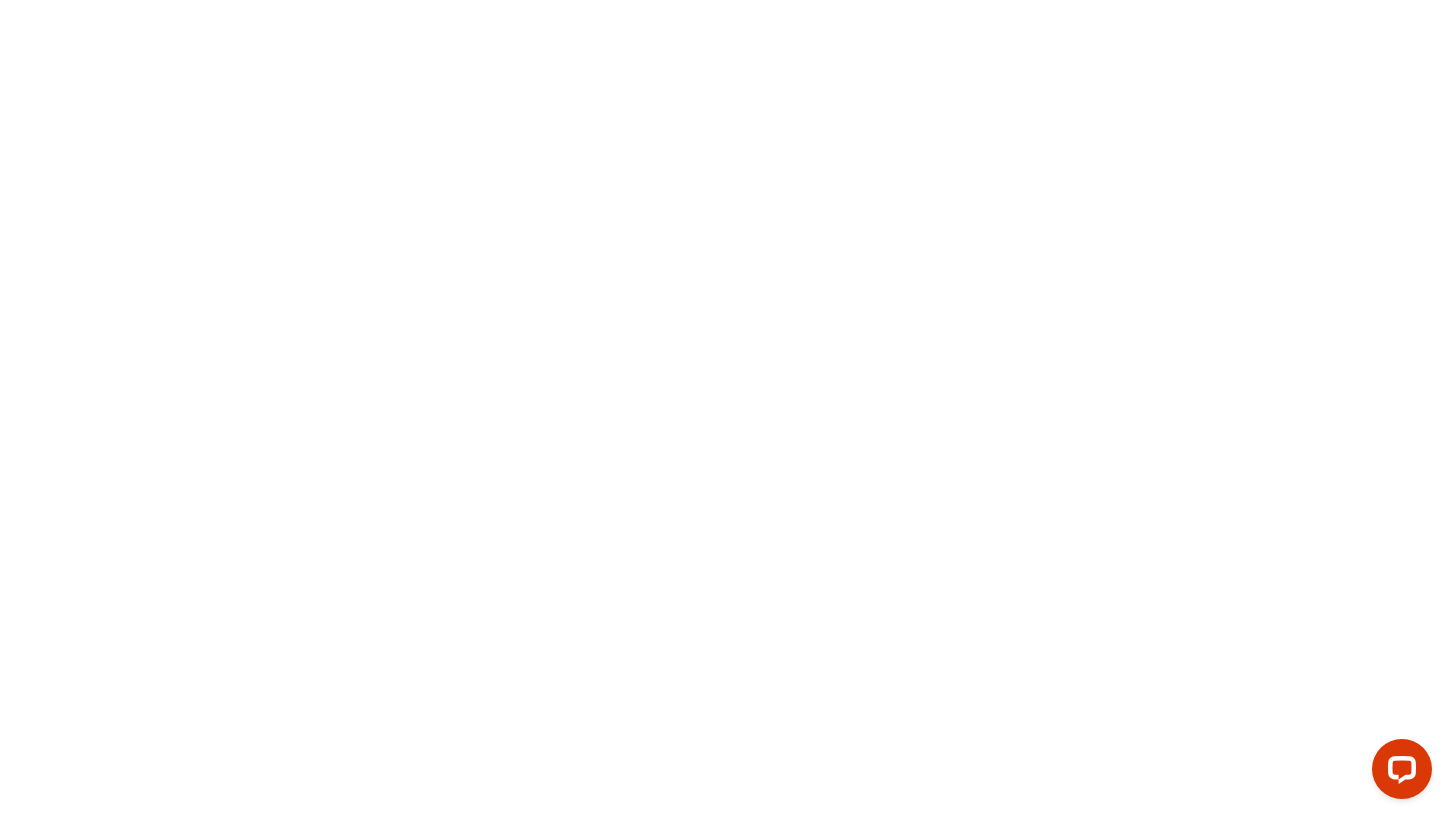 scroll, scrollTop: 0, scrollLeft: 0, axis: both 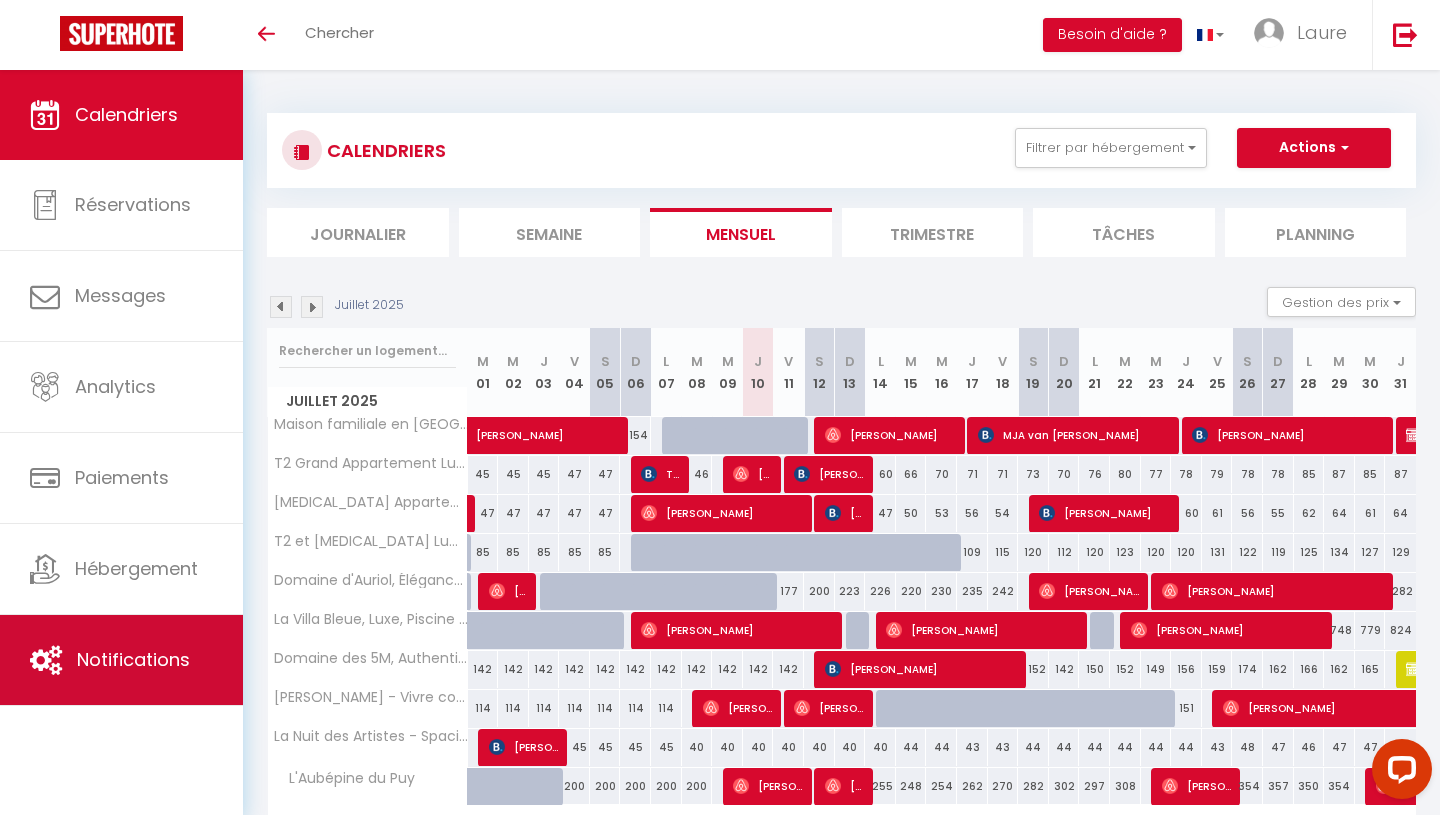 click on "Notifications" at bounding box center (133, 659) 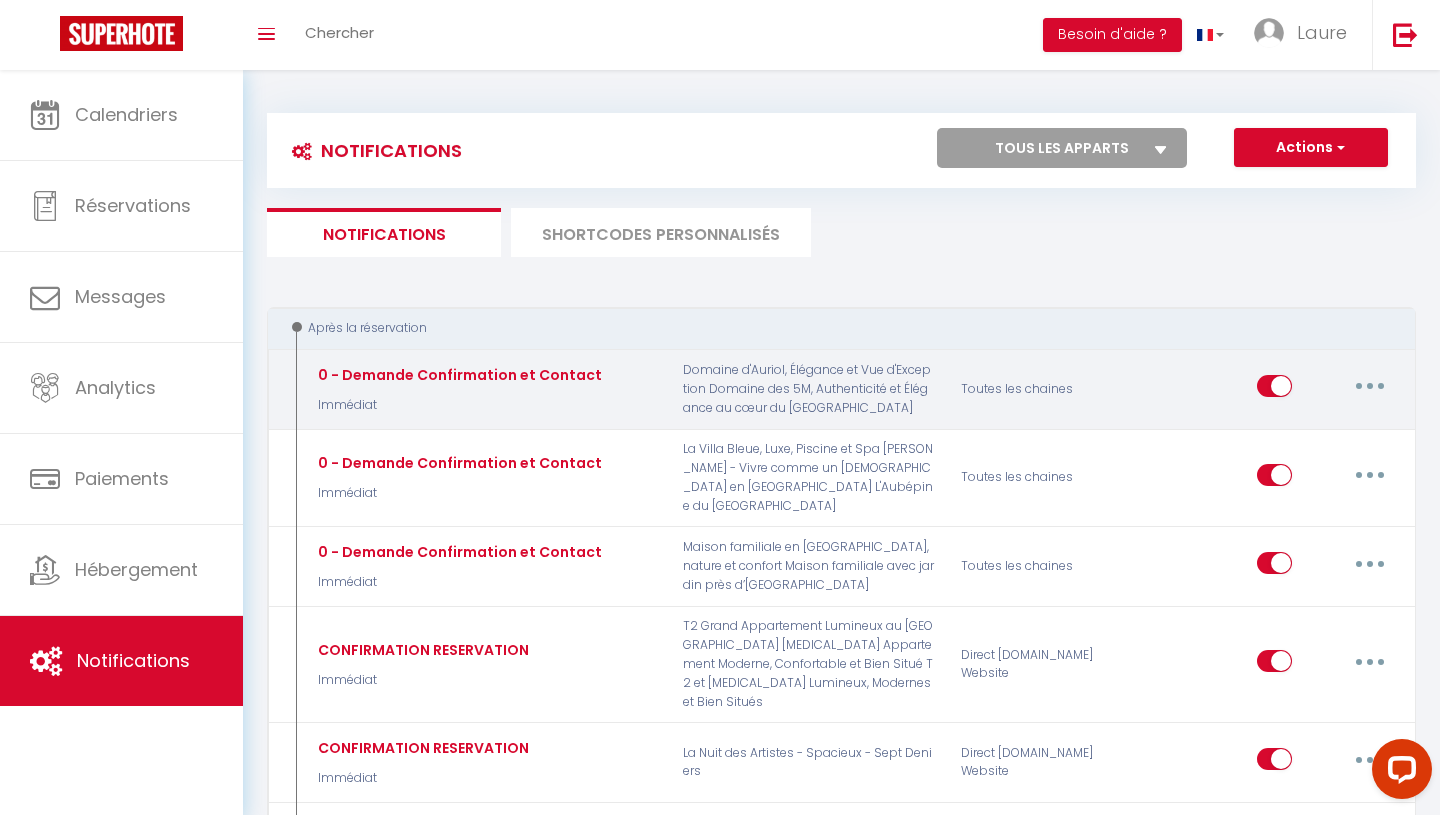 select 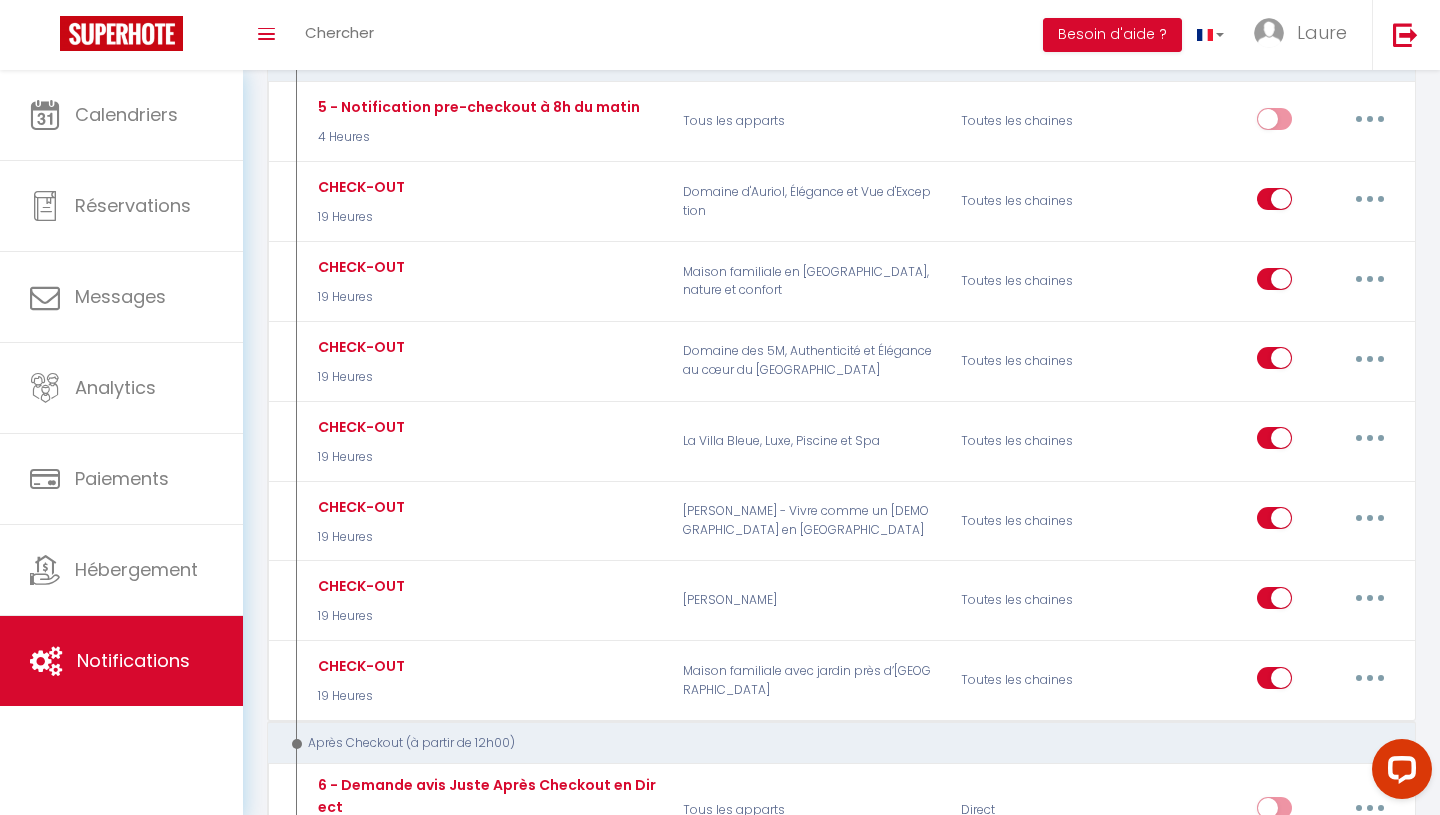 scroll, scrollTop: 2580, scrollLeft: 0, axis: vertical 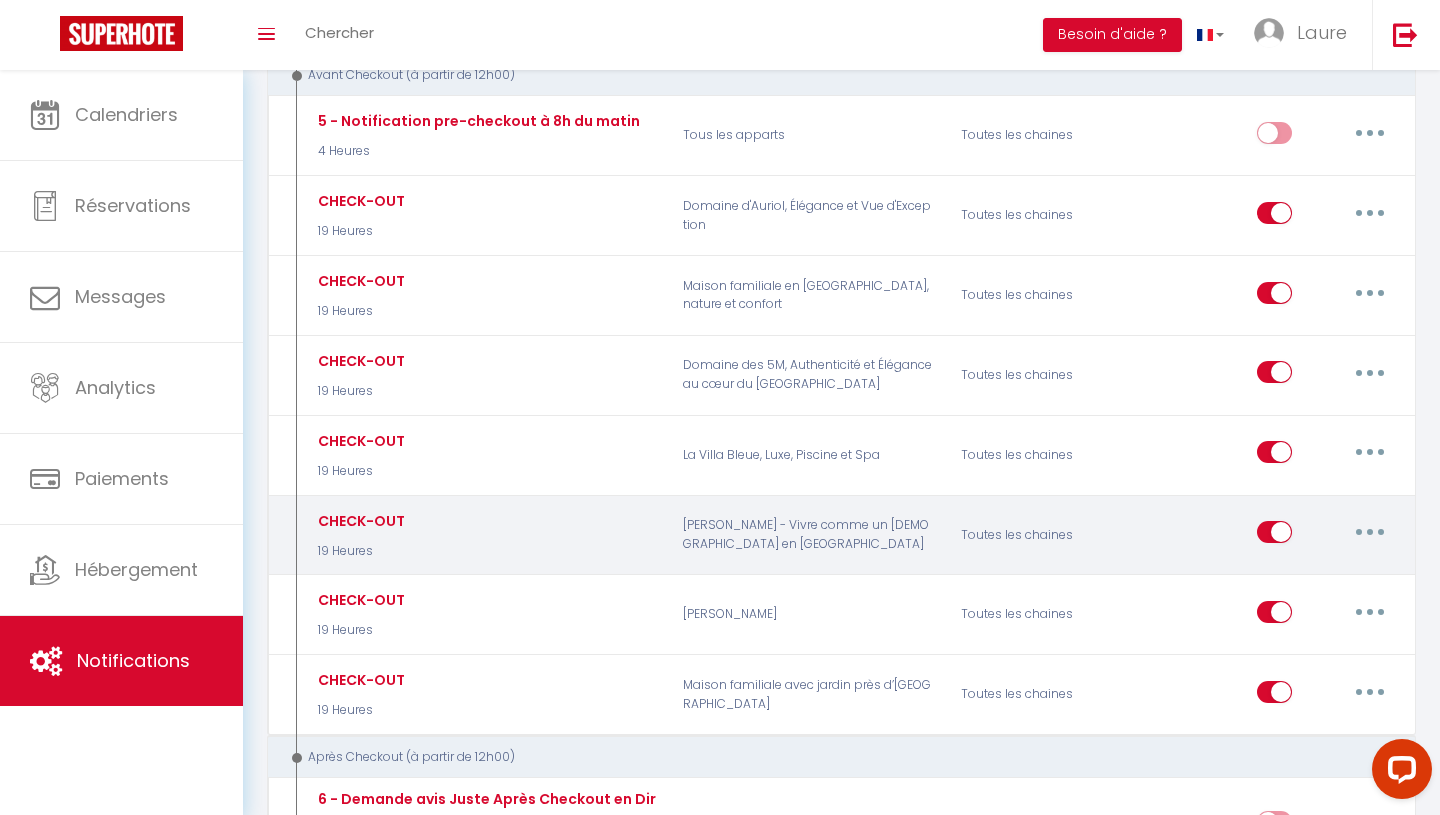 click at bounding box center [1370, 532] 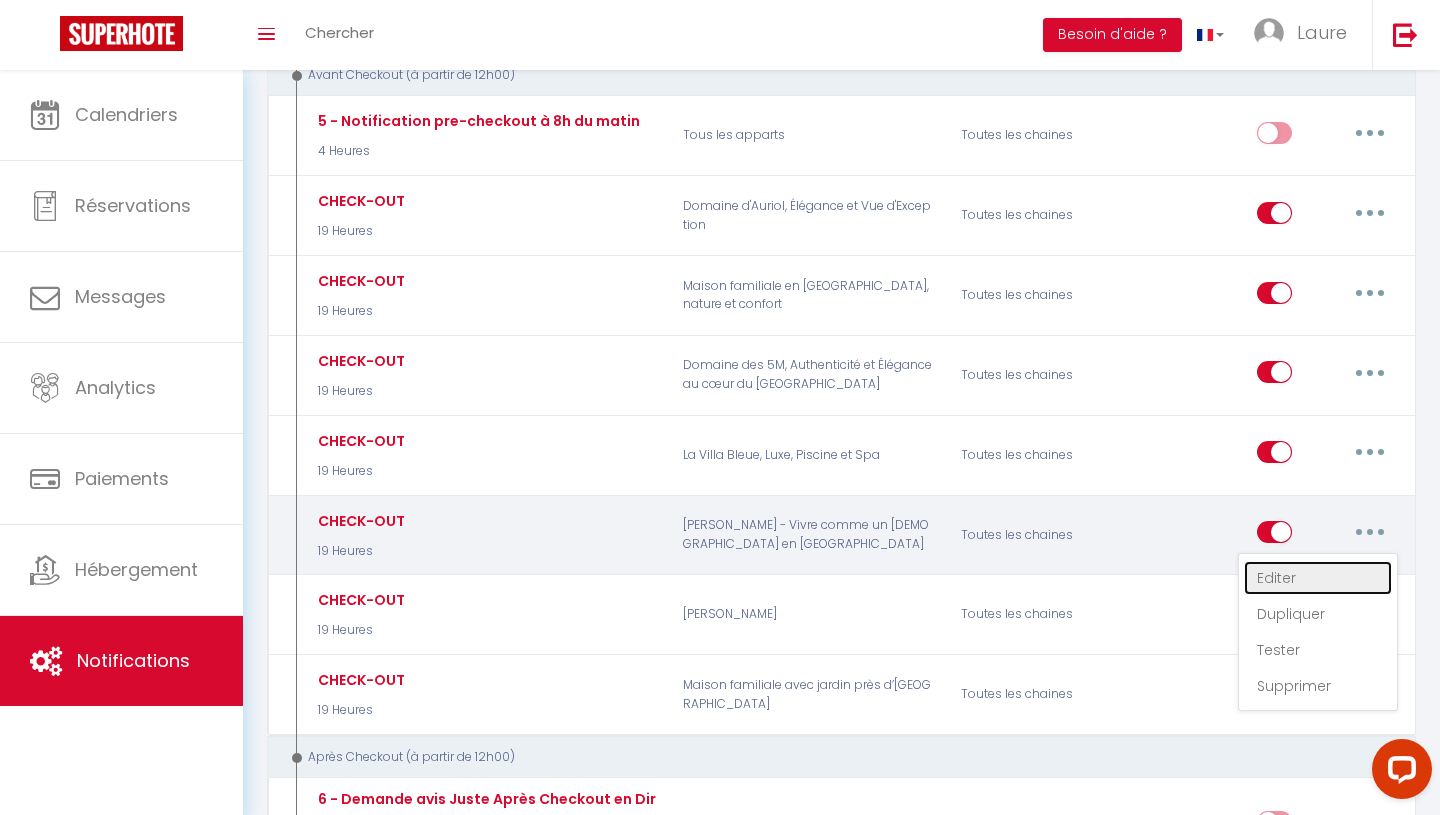 click on "Editer" at bounding box center (1318, 578) 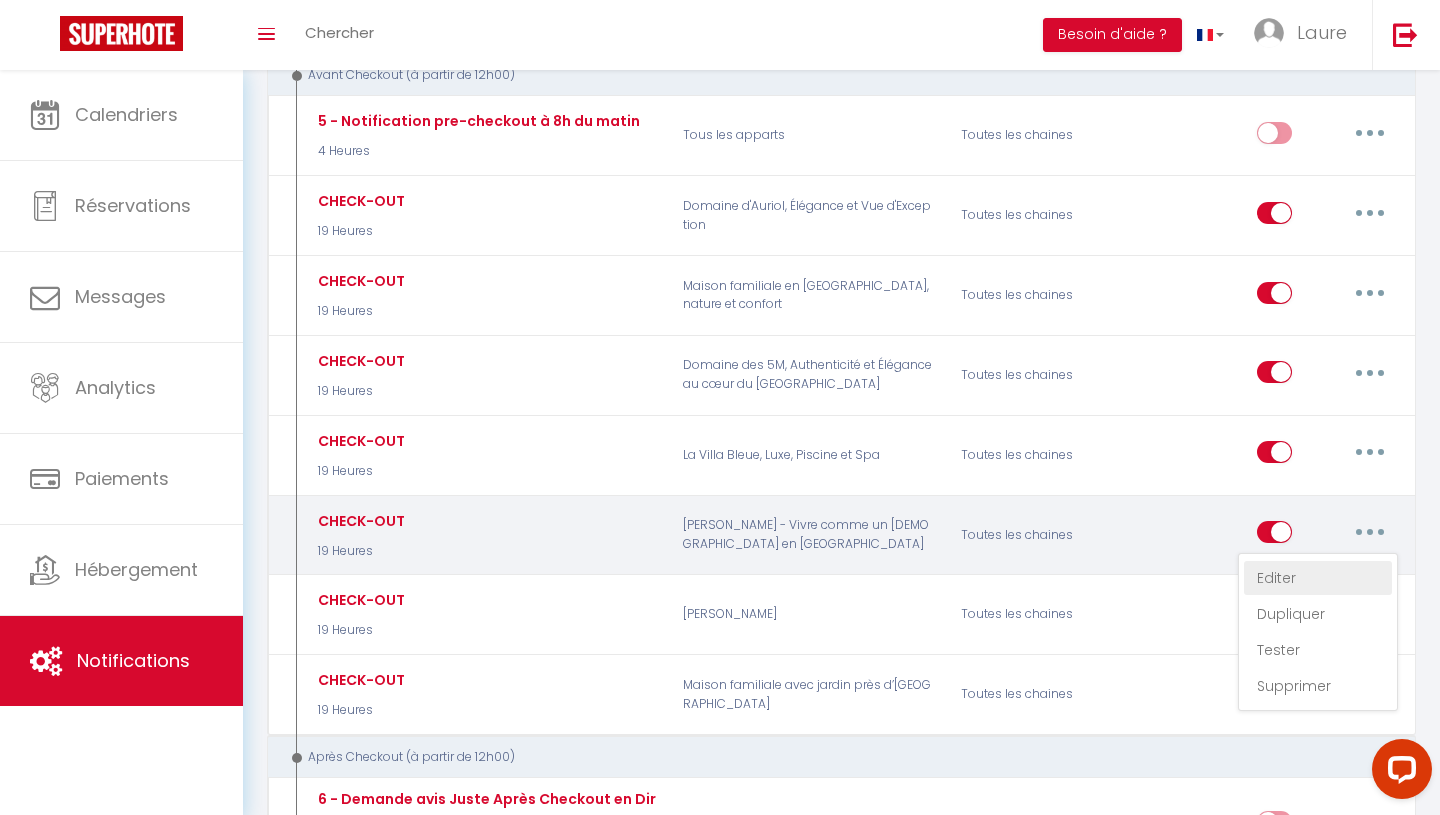 type on "CHECK-OUT" 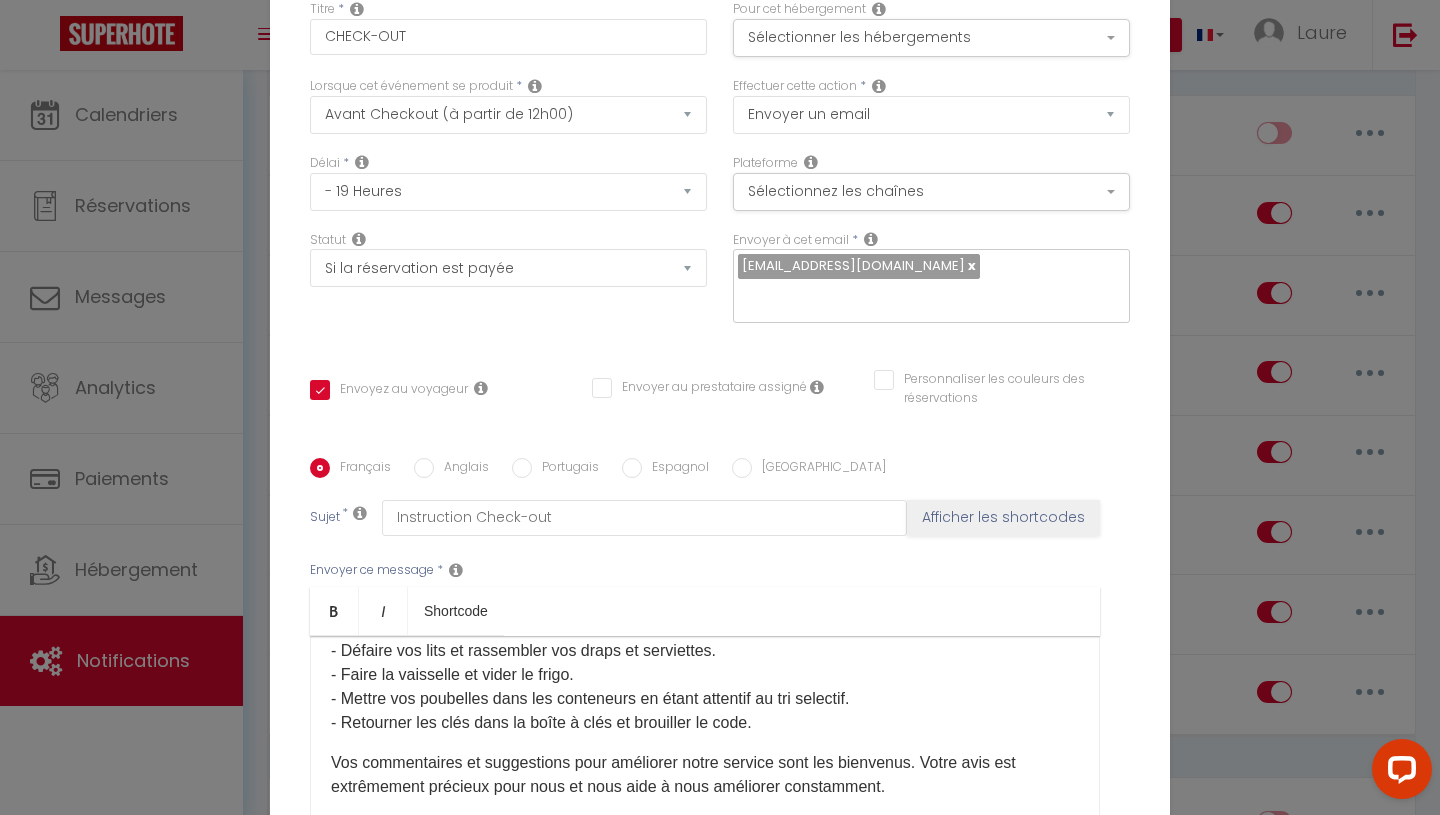 scroll, scrollTop: 203, scrollLeft: 0, axis: vertical 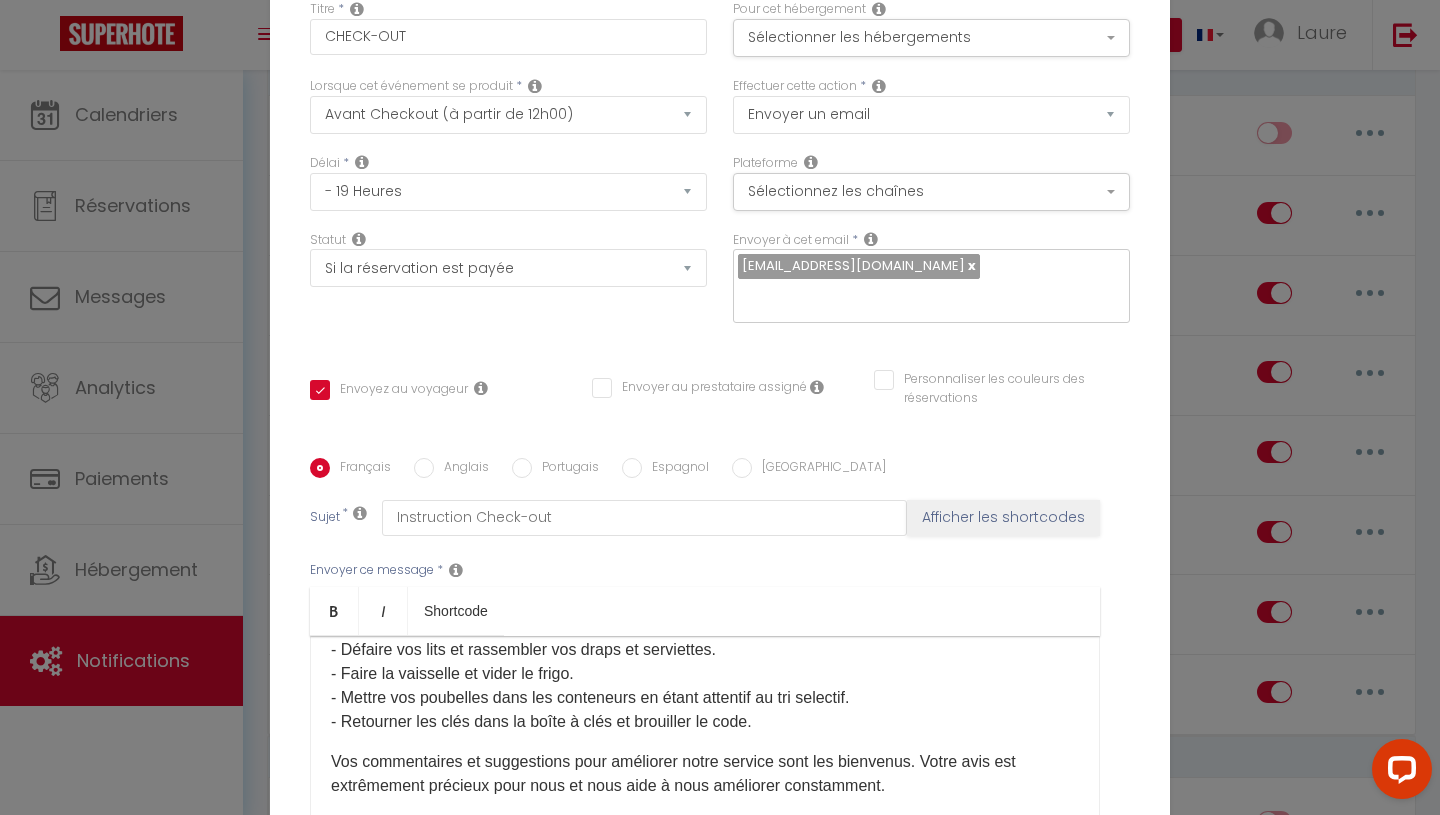 drag, startPoint x: 776, startPoint y: 721, endPoint x: 332, endPoint y: 714, distance: 444.05518 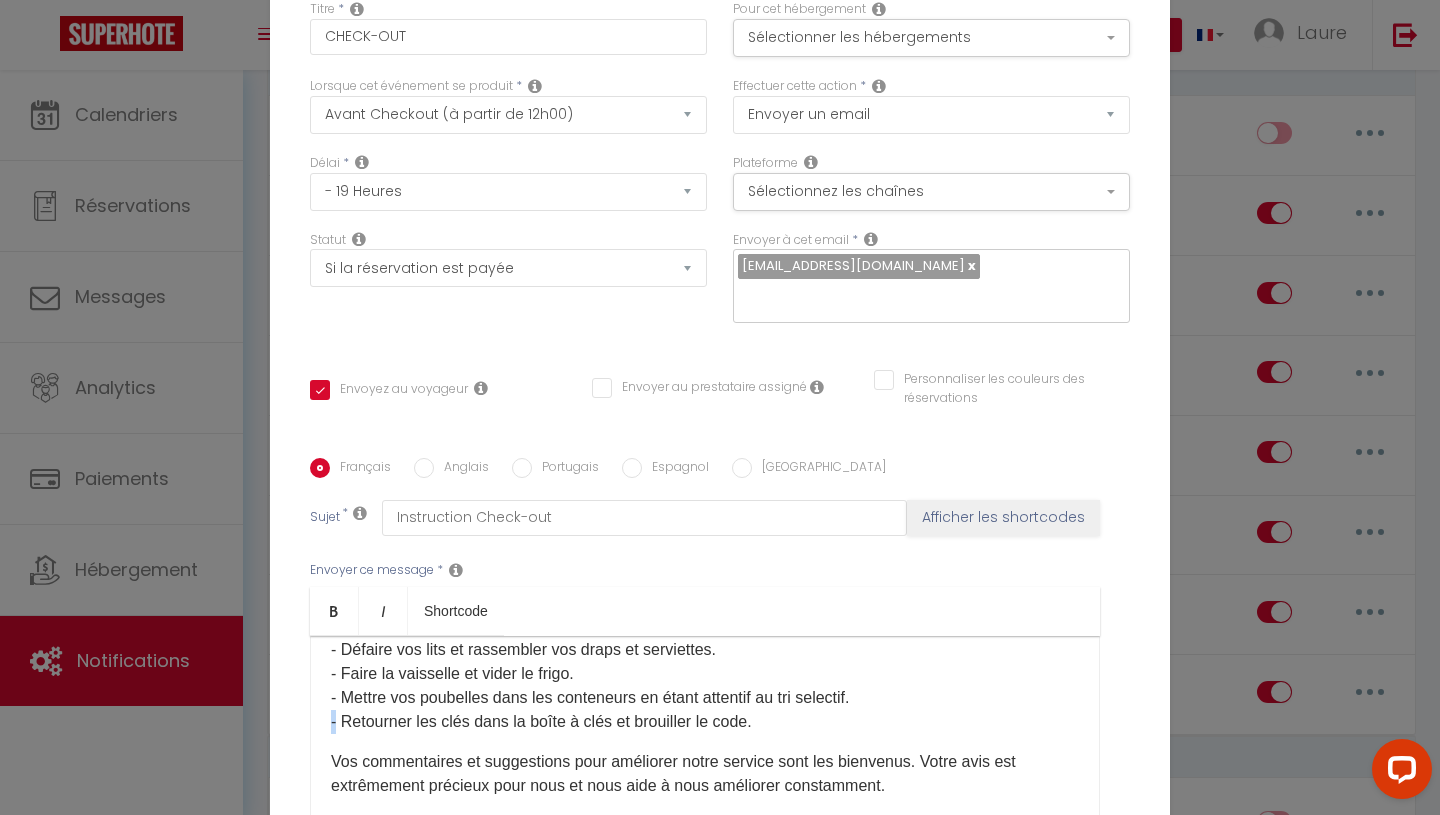 click on "Bonjour [GUEST:FIRST_NAME]​,
Votre séjour touche à sa fin et nous espérons qu'il a répondu à vos attentes.
Votre check-out est prévu pour [DATE] à 11h.
En préparation de votre départ, nous aimerions vous rappeler notre procédure de check-out et vous remercier de bien vouloir : - Défaire vos lits et rassembler vos draps et serviettes.  - Faire la vaisselle et vider le frigo. - Mettre vos poubelles dans les conteneurs en étant attentif au tri selectif.  - Retourner les clés dans la boîte à clés et brouiller le code.
Vos commentaires et suggestions pour améliorer notre service sont les bienvenus. Votre avis est extrêmement précieux pour nous et nous aide à nous améliorer constamment.
Nous serions enchantés de vous accueillir à nouveau à [PERSON_NAME] lors de vos prochains séjours dans la région, n'hésitez pas à revenir vers nous ! 😊 ​En vous souhaitant un excellent retour, [PERSON_NAME]   L'Artense Conciergerie   07 86 54 39 00   ​ [URL][DOMAIN_NAME][PHONE_NUMBER]" at bounding box center [705, 736] 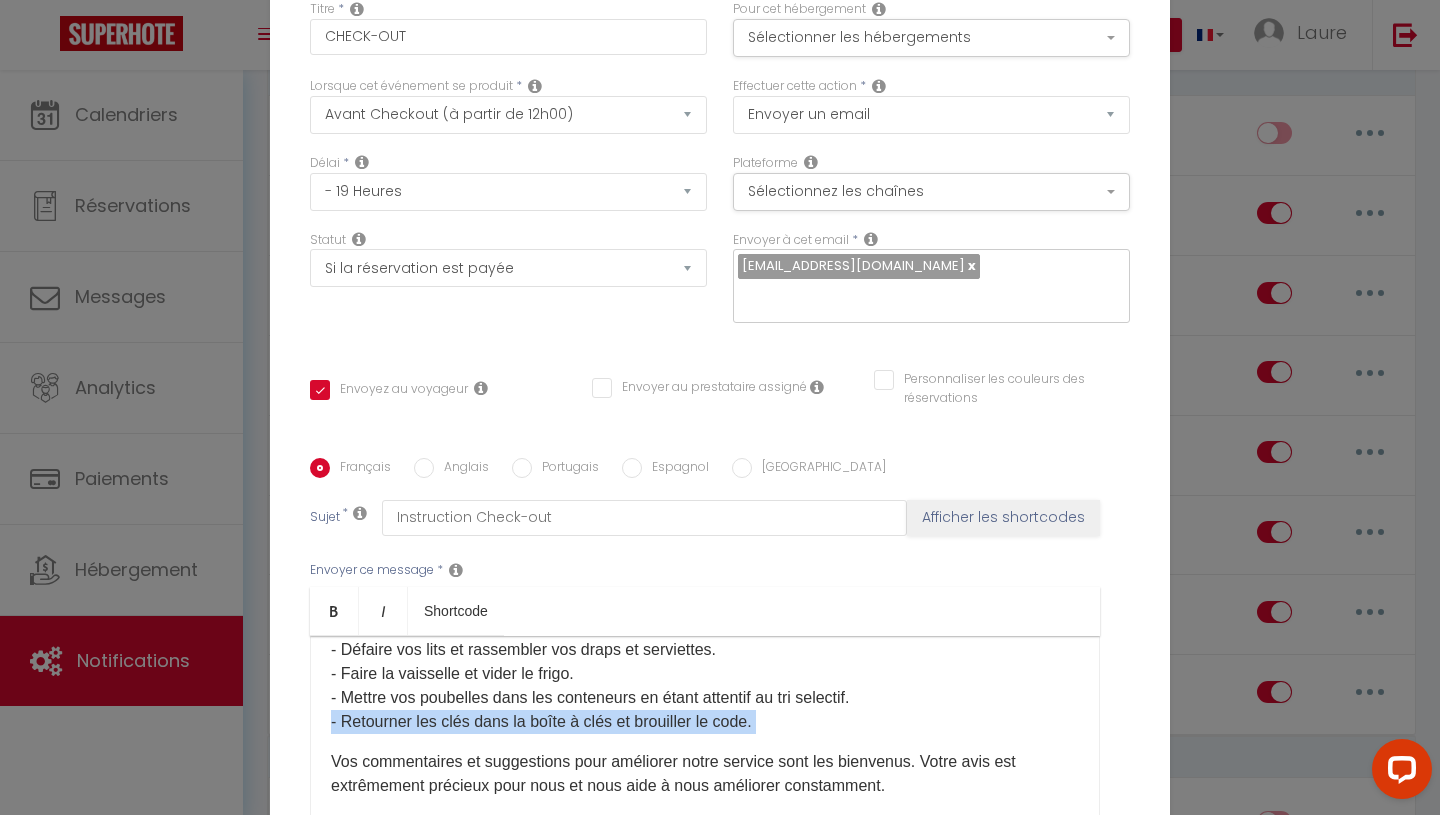 click on "Bonjour [GUEST:FIRST_NAME]​,
Votre séjour touche à sa fin et nous espérons qu'il a répondu à vos attentes.
Votre check-out est prévu pour [DATE] à 11h.
En préparation de votre départ, nous aimerions vous rappeler notre procédure de check-out et vous remercier de bien vouloir : - Défaire vos lits et rassembler vos draps et serviettes.  - Faire la vaisselle et vider le frigo. - Mettre vos poubelles dans les conteneurs en étant attentif au tri selectif.  - Retourner les clés dans la boîte à clés et brouiller le code.
Vos commentaires et suggestions pour améliorer notre service sont les bienvenus. Votre avis est extrêmement précieux pour nous et nous aide à nous améliorer constamment.
Nous serions enchantés de vous accueillir à nouveau à [PERSON_NAME] lors de vos prochains séjours dans la région, n'hésitez pas à revenir vers nous ! 😊 ​En vous souhaitant un excellent retour, [PERSON_NAME]   L'Artense Conciergerie   07 86 54 39 00   ​ [URL][DOMAIN_NAME][PHONE_NUMBER]" at bounding box center (705, 736) 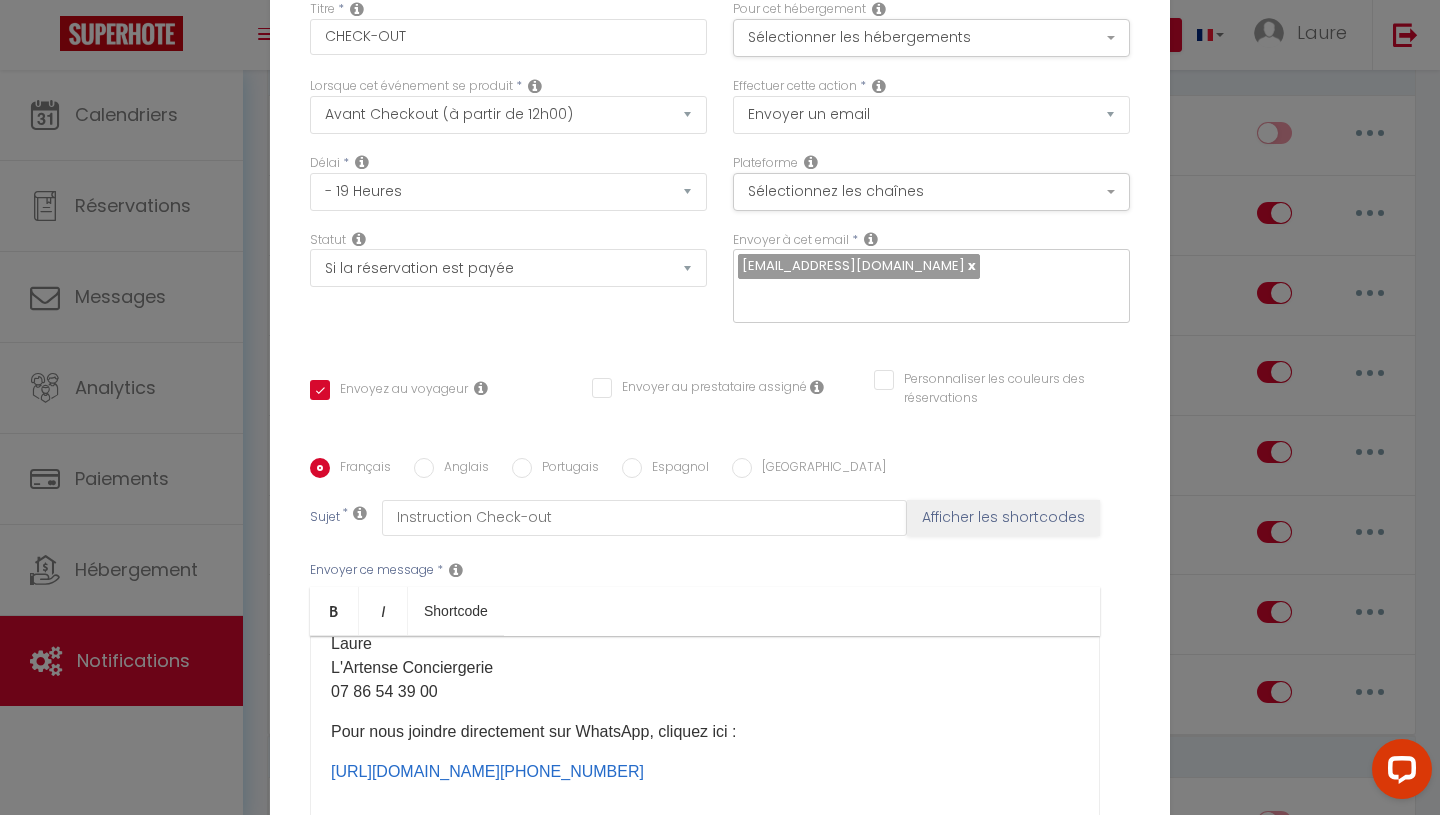 scroll, scrollTop: 518, scrollLeft: 0, axis: vertical 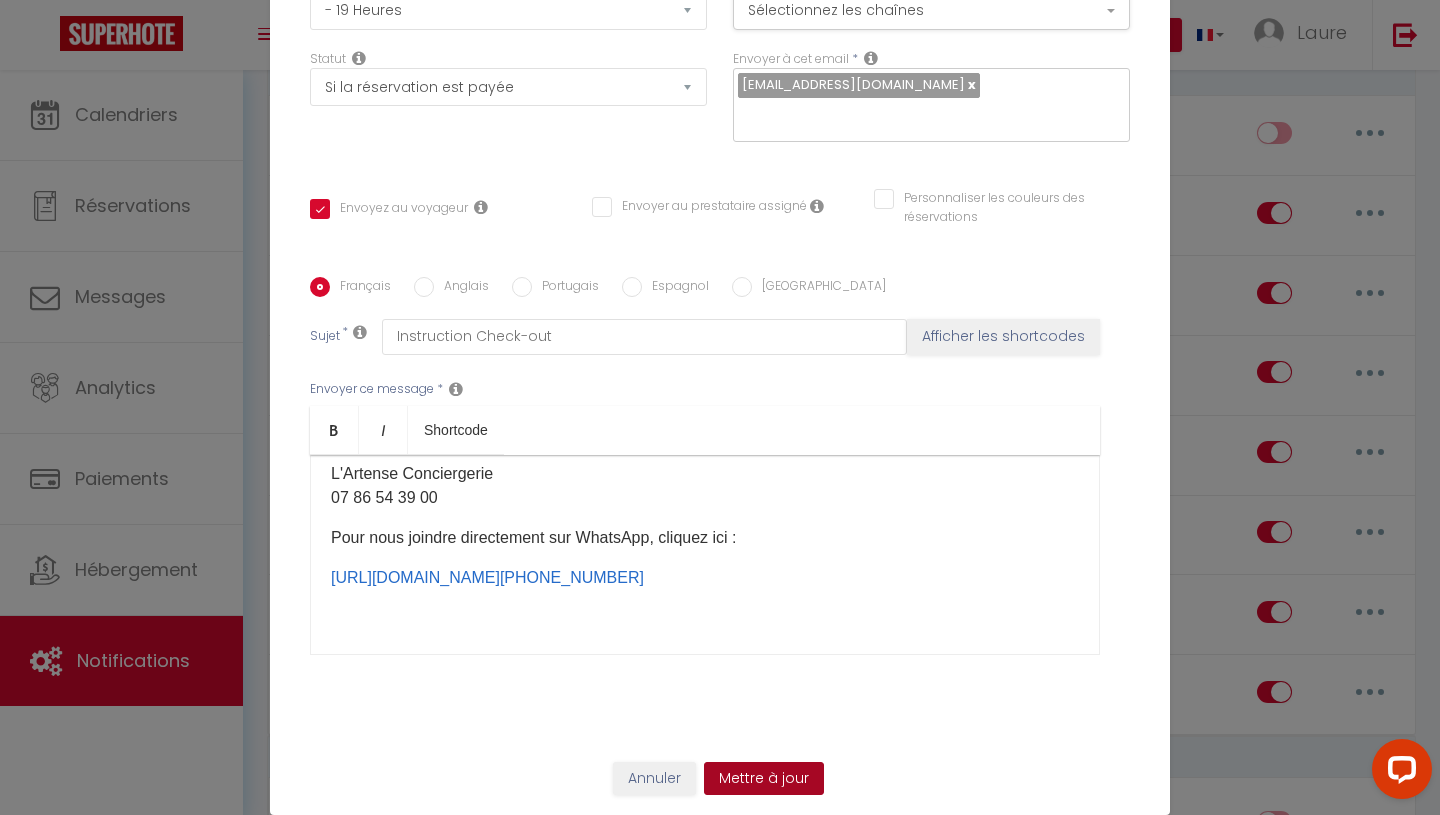 click on "Mettre à jour" at bounding box center (764, 779) 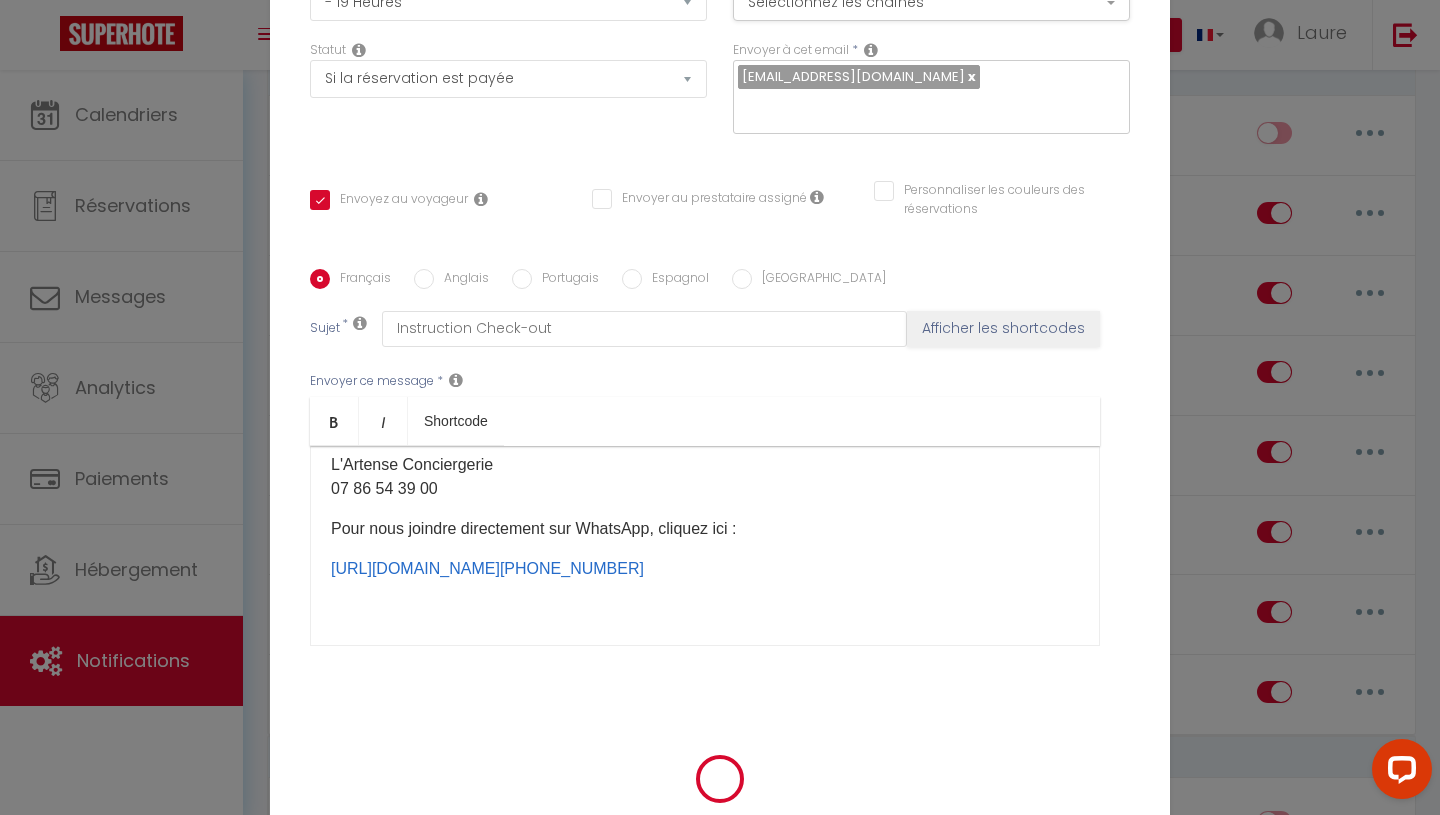 checkbox on "true" 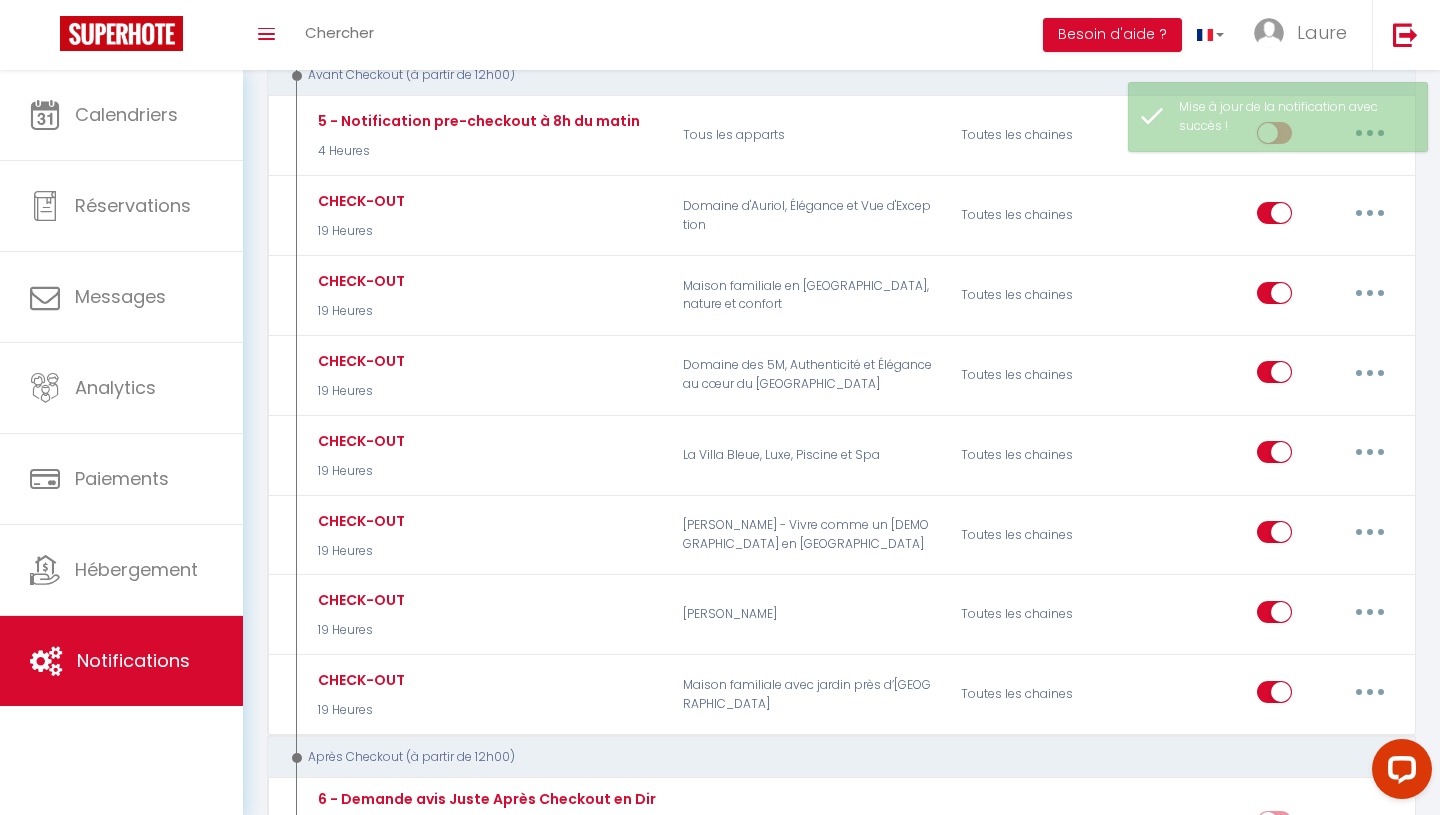 scroll, scrollTop: 0, scrollLeft: 0, axis: both 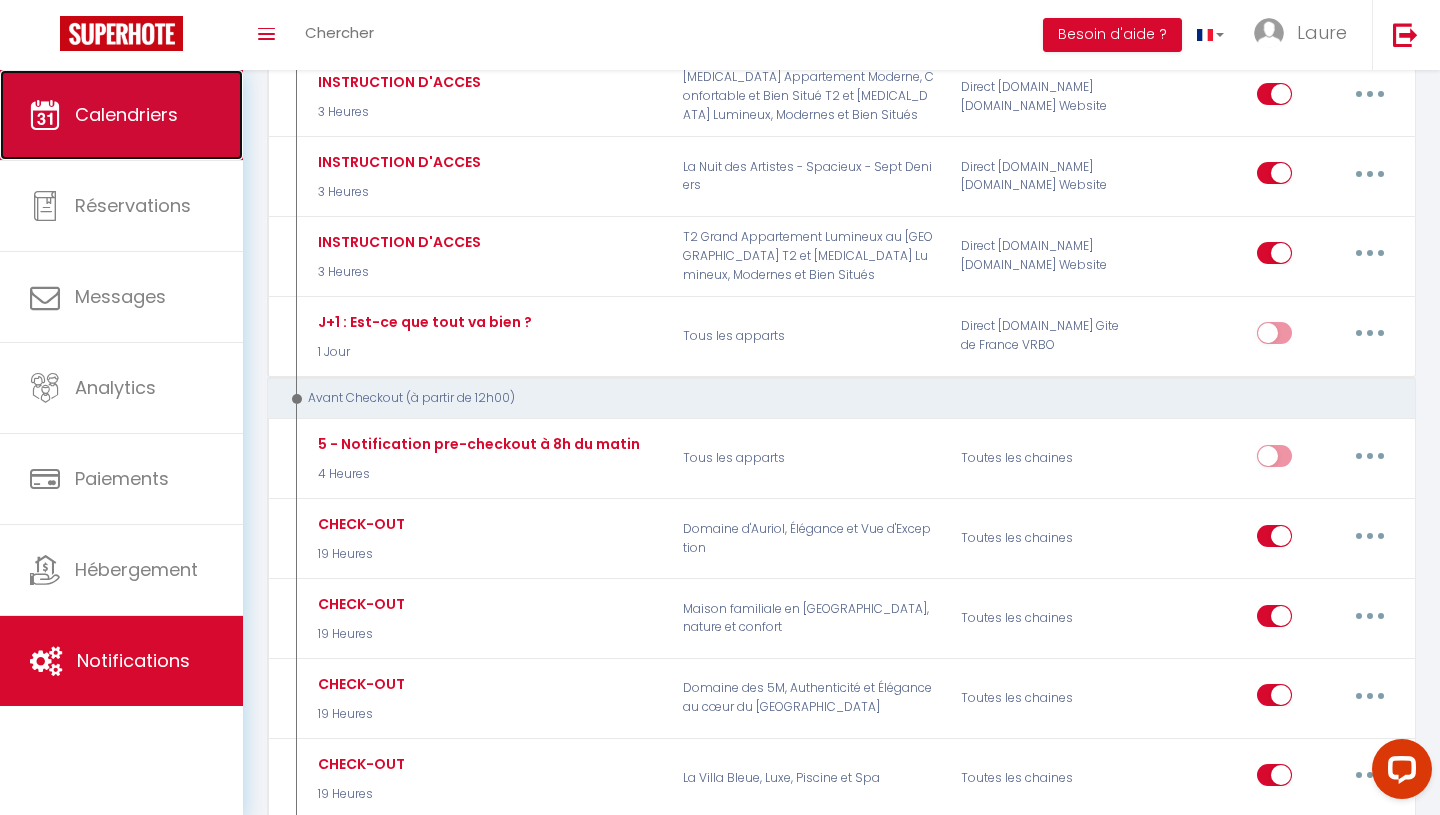click on "Calendriers" at bounding box center [126, 114] 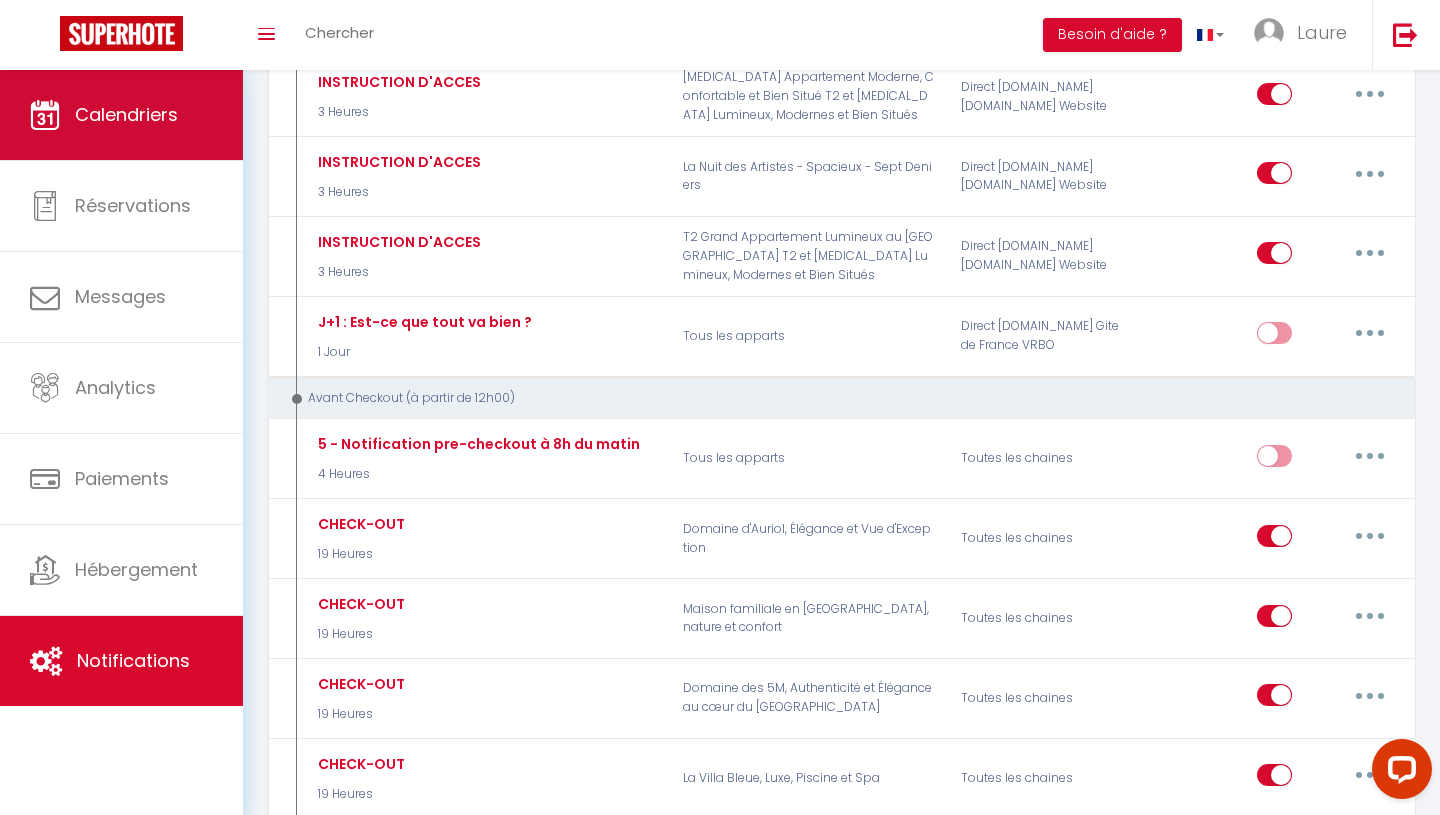 scroll, scrollTop: 0, scrollLeft: 0, axis: both 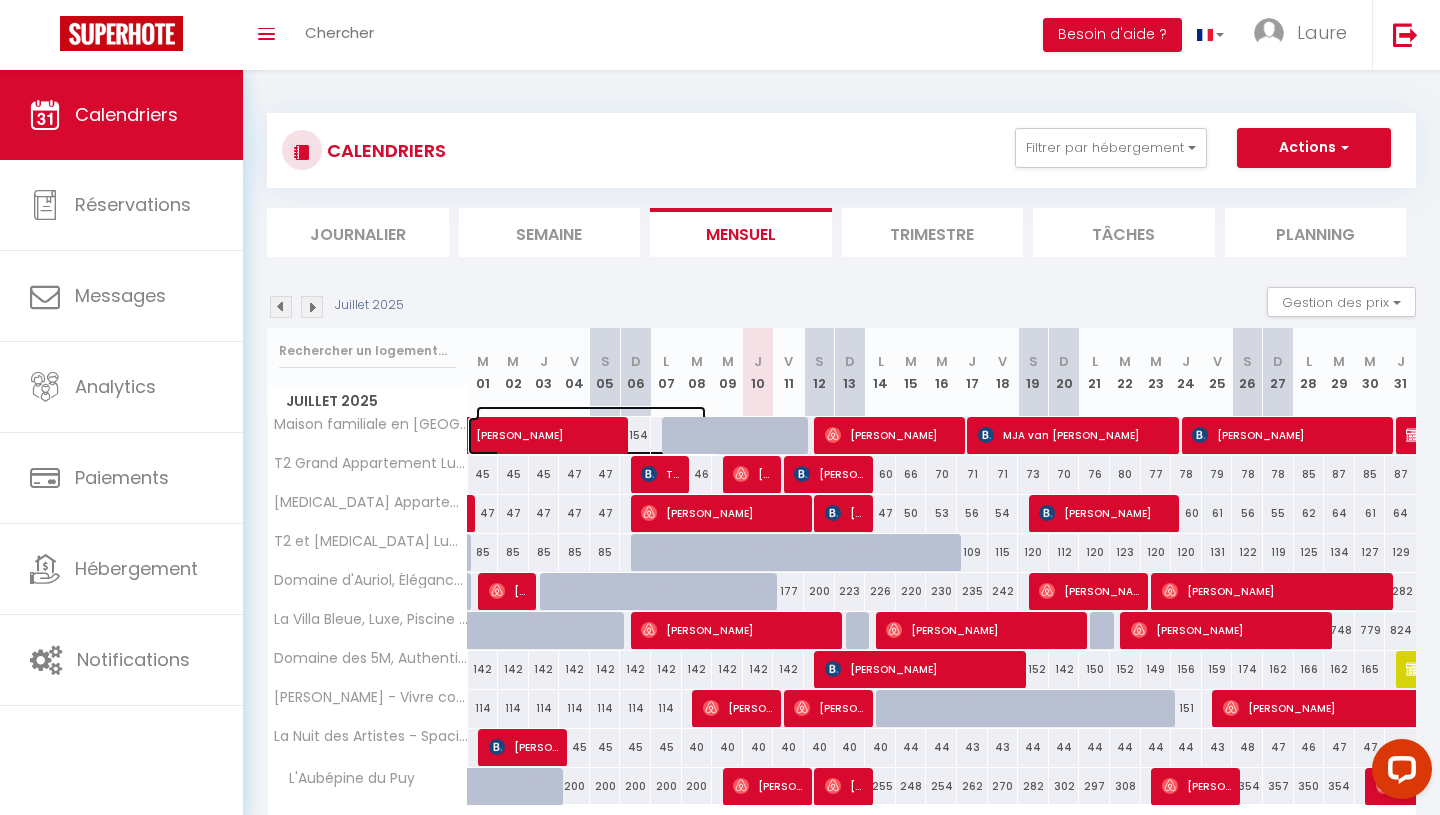 click on "[PERSON_NAME]" at bounding box center (591, 425) 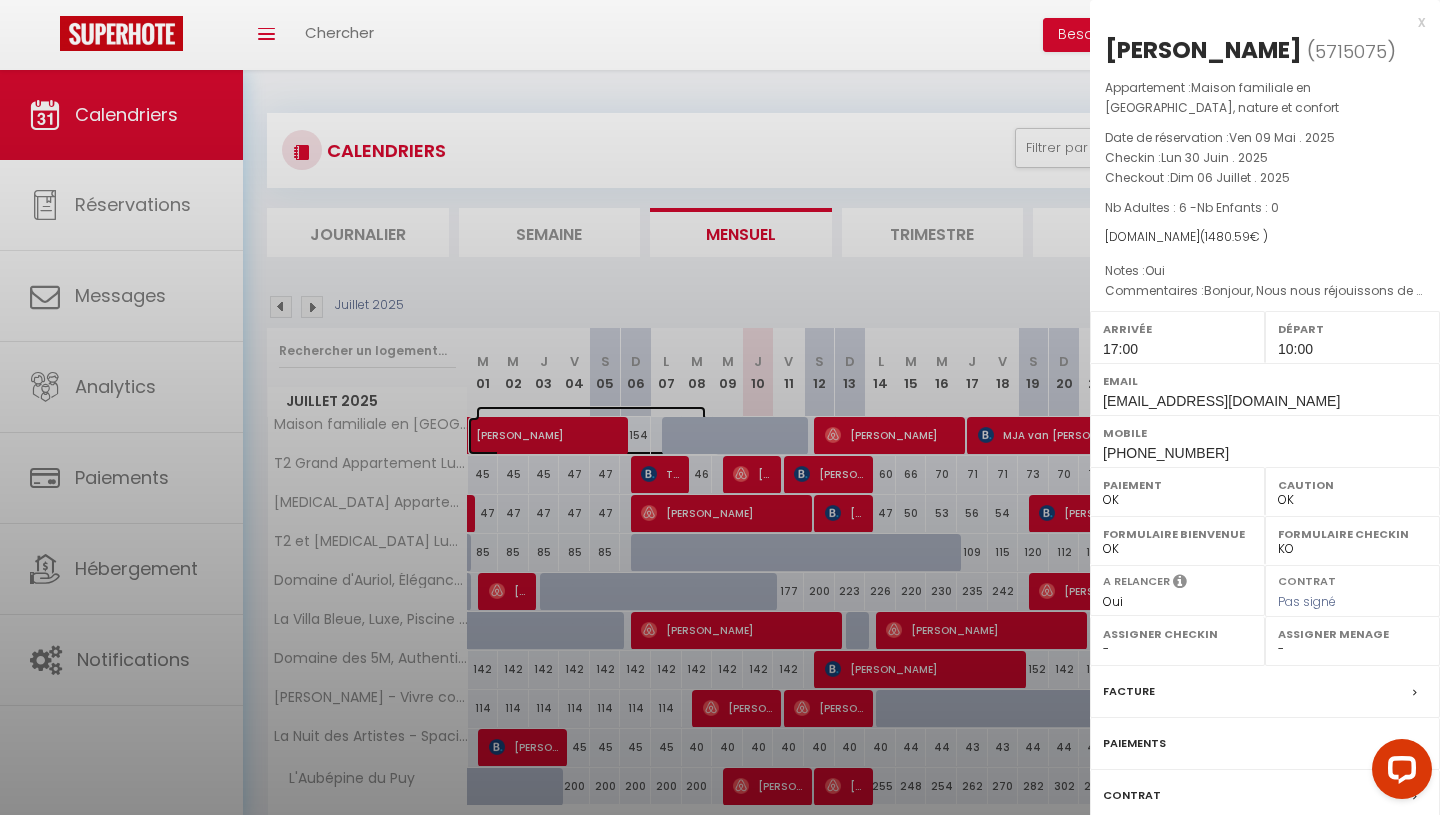 select on "23523" 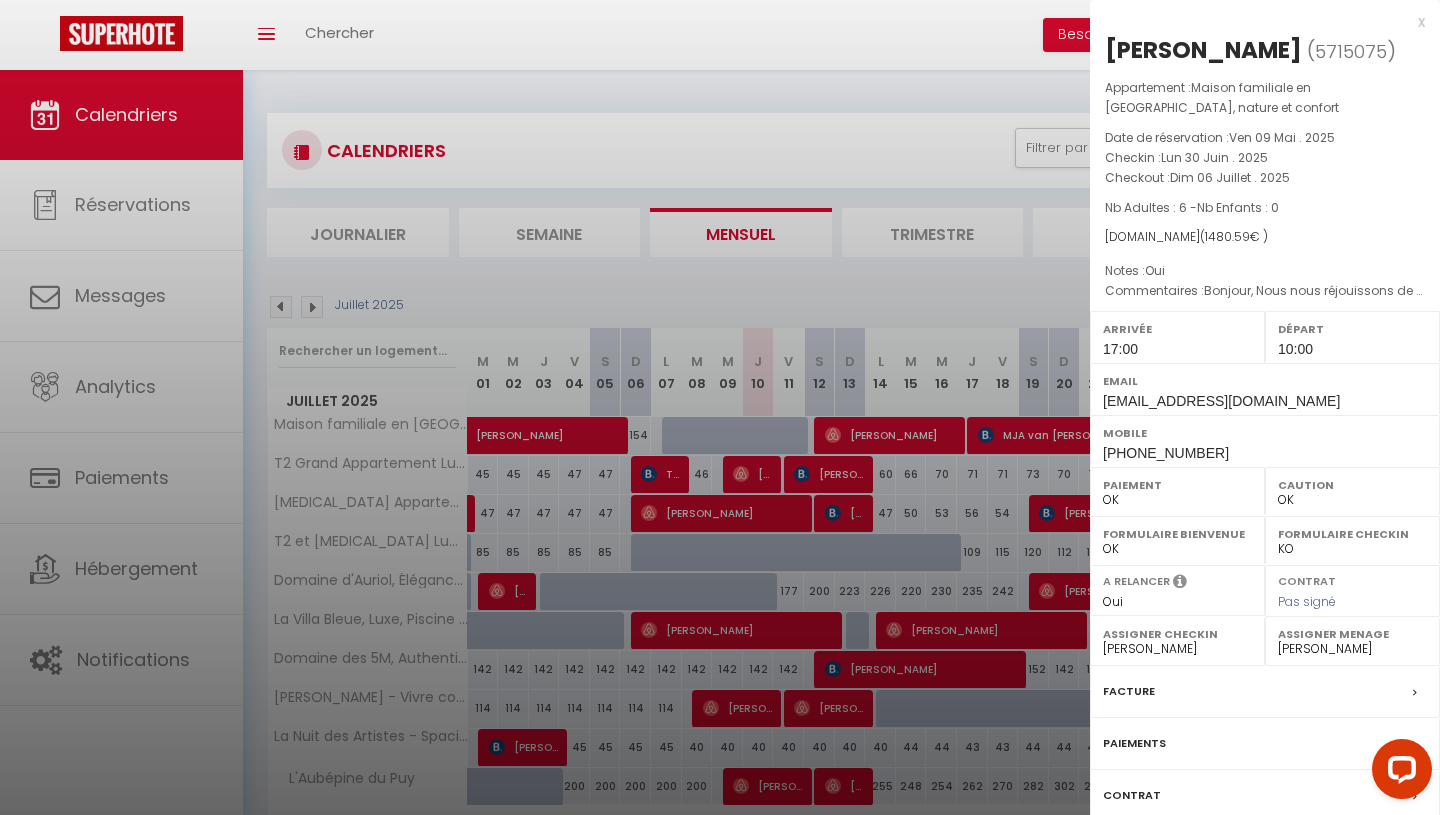click on "Paiements" at bounding box center (1134, 743) 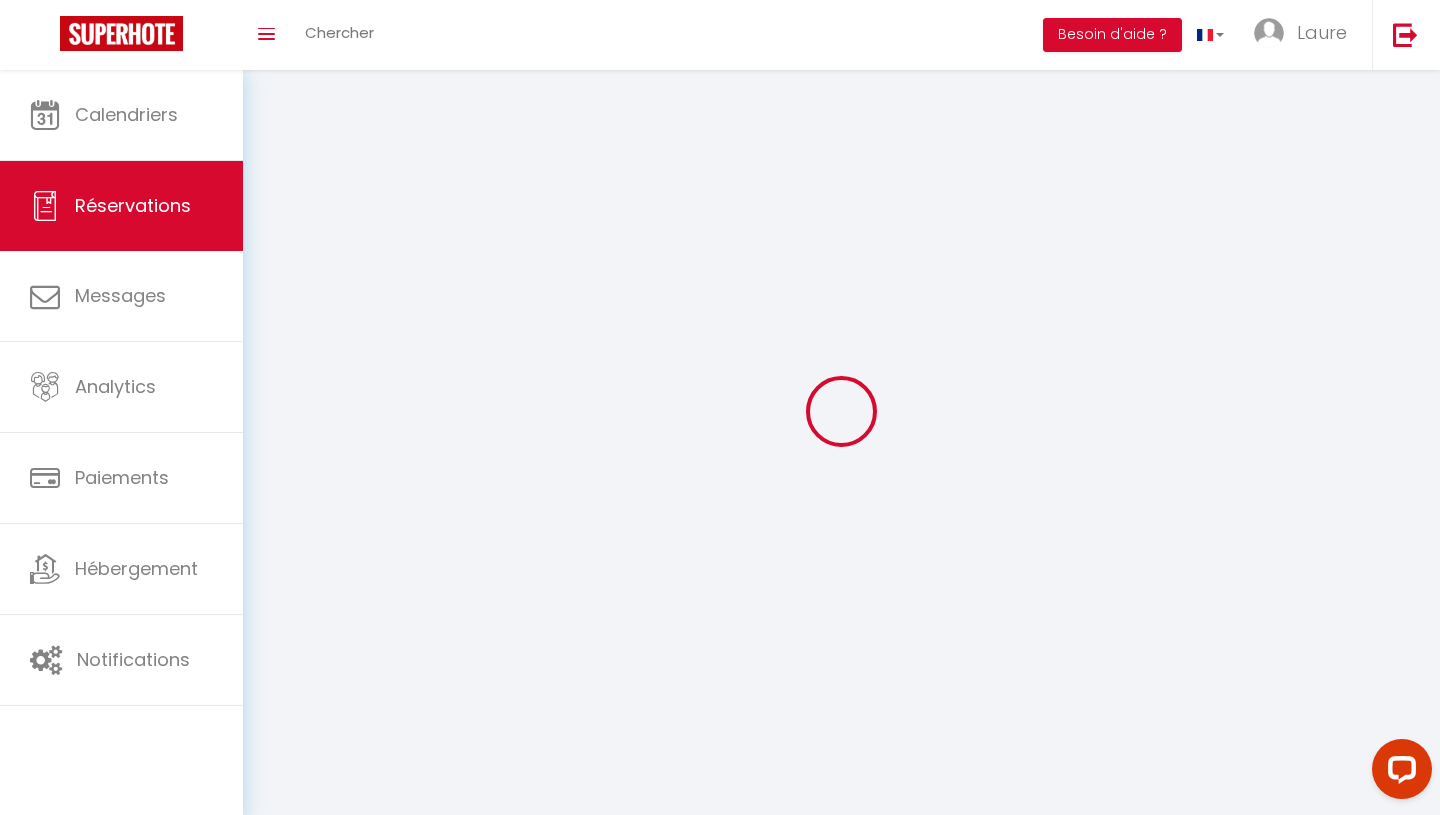 select 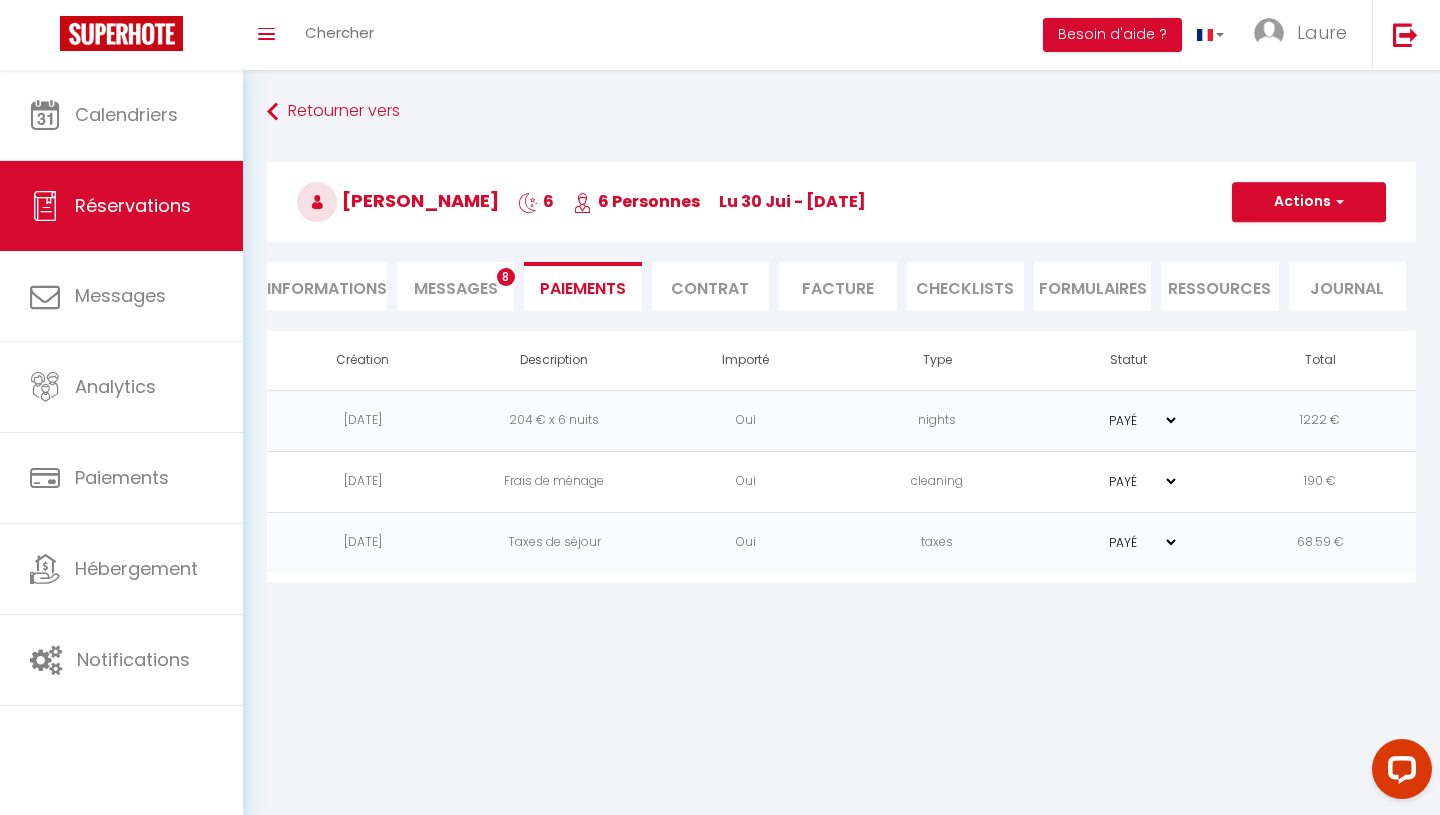click on "CHECKLISTS" at bounding box center [965, 286] 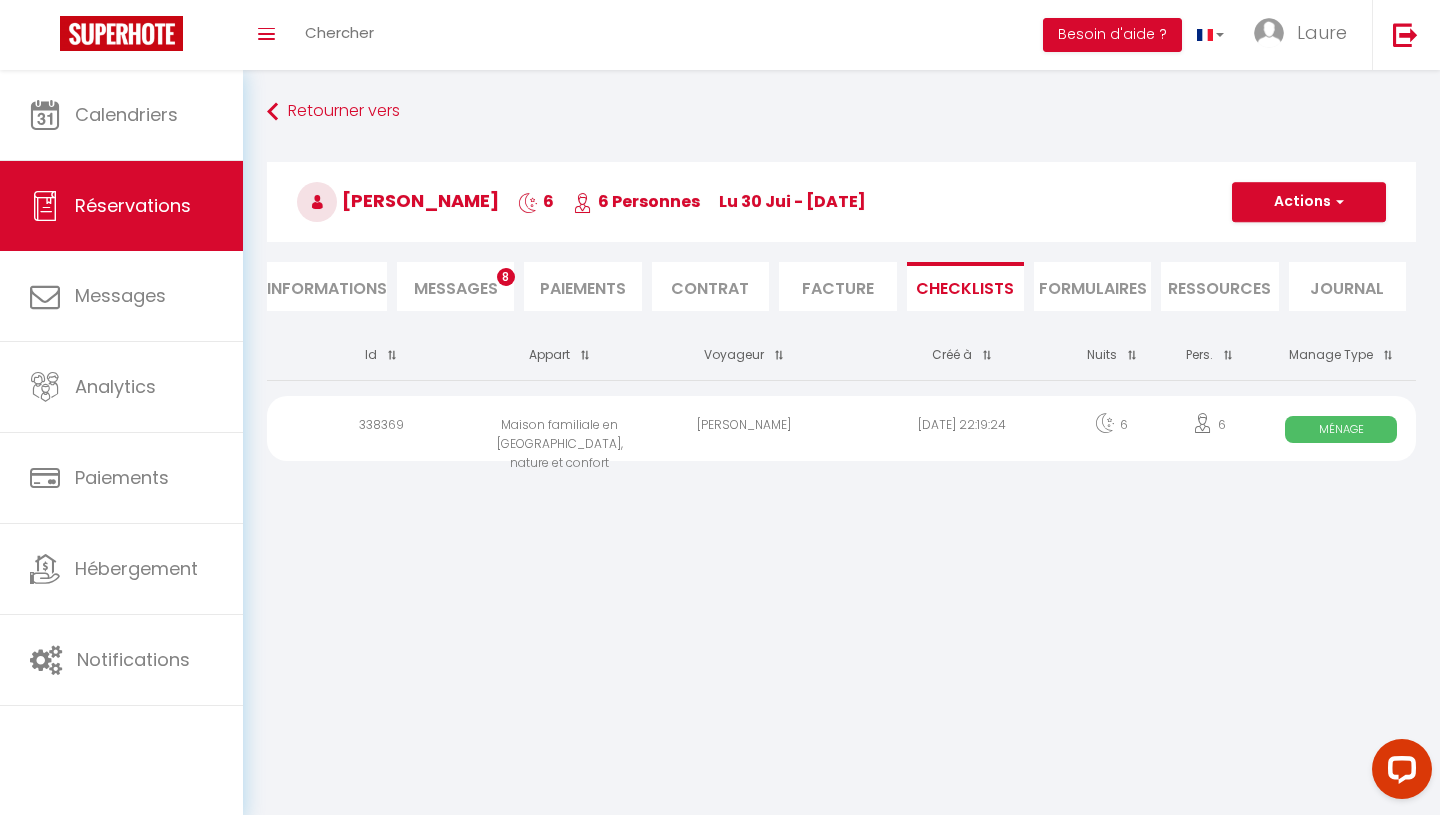 click on "Ménage" at bounding box center (1341, 429) 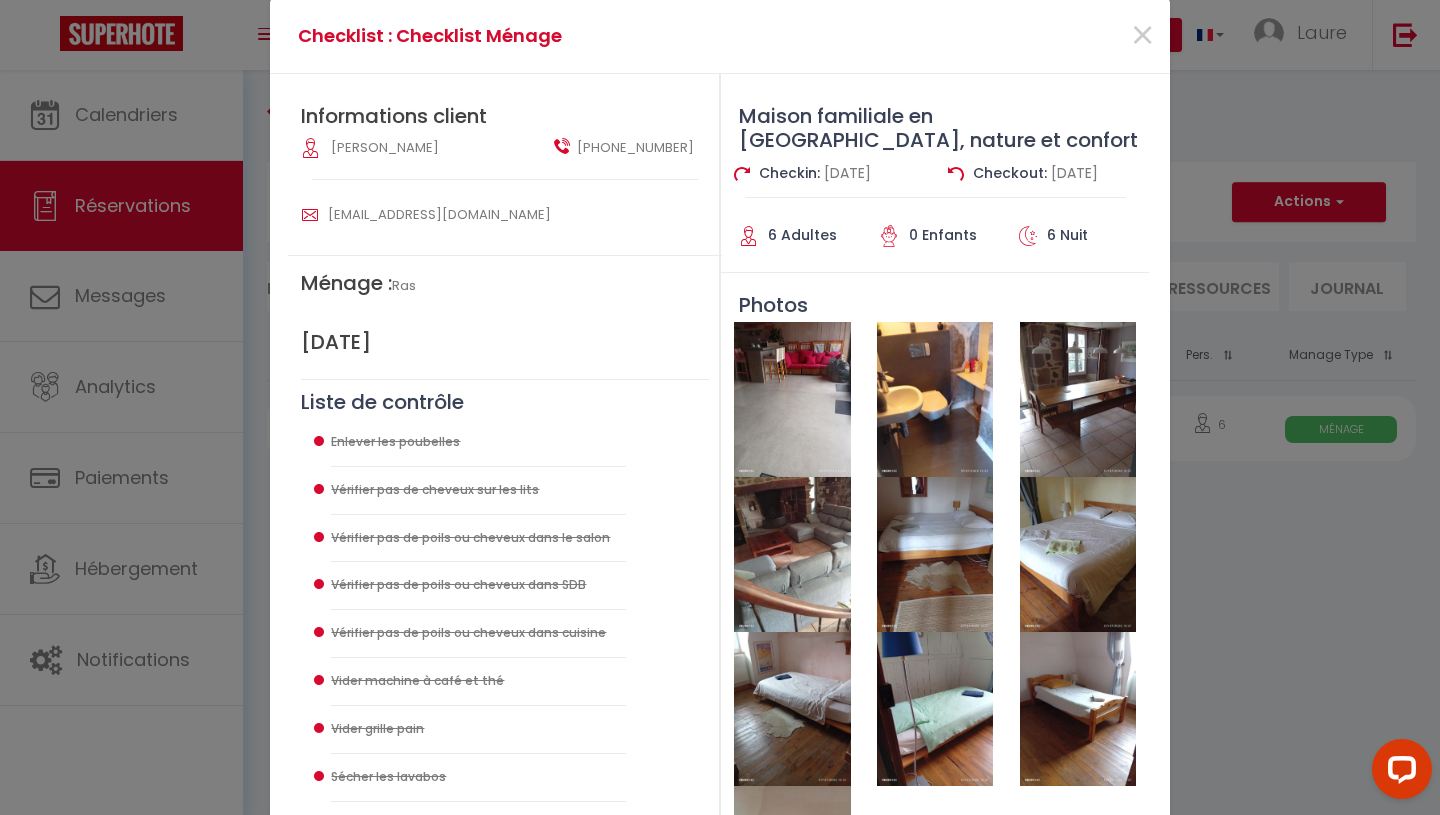 scroll, scrollTop: 25, scrollLeft: 0, axis: vertical 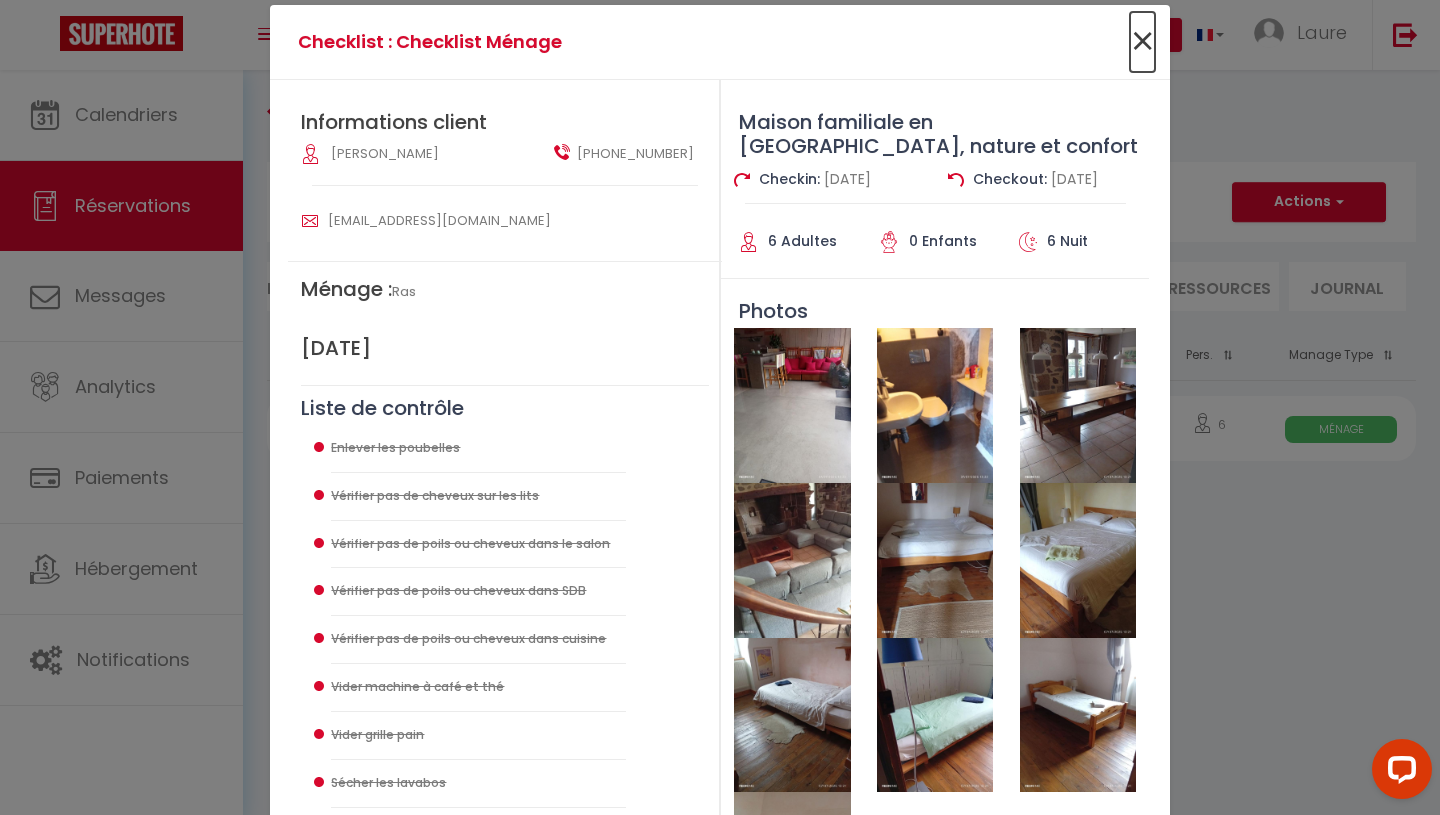 click on "×" at bounding box center (1142, 42) 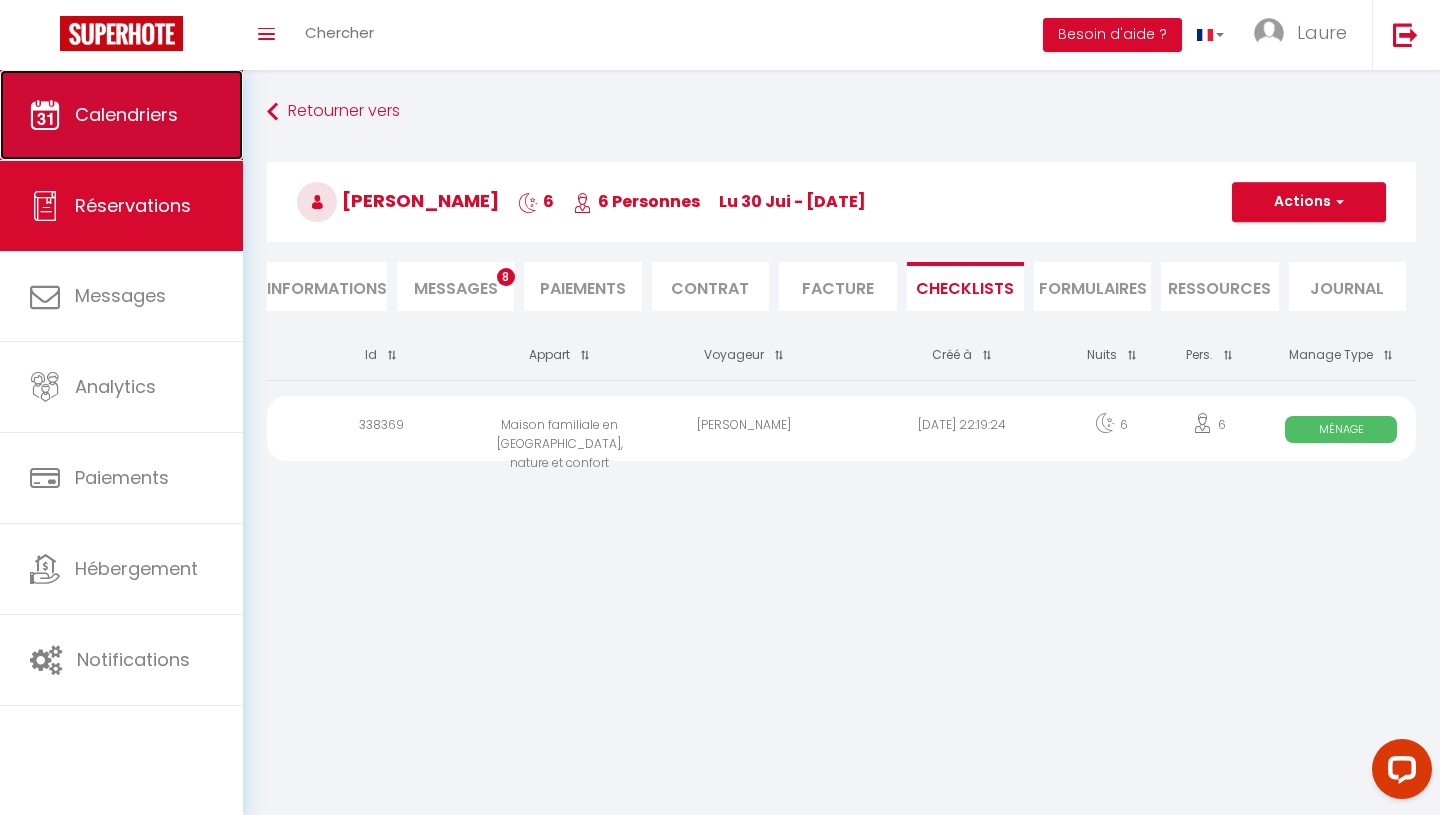 click on "Calendriers" at bounding box center [121, 115] 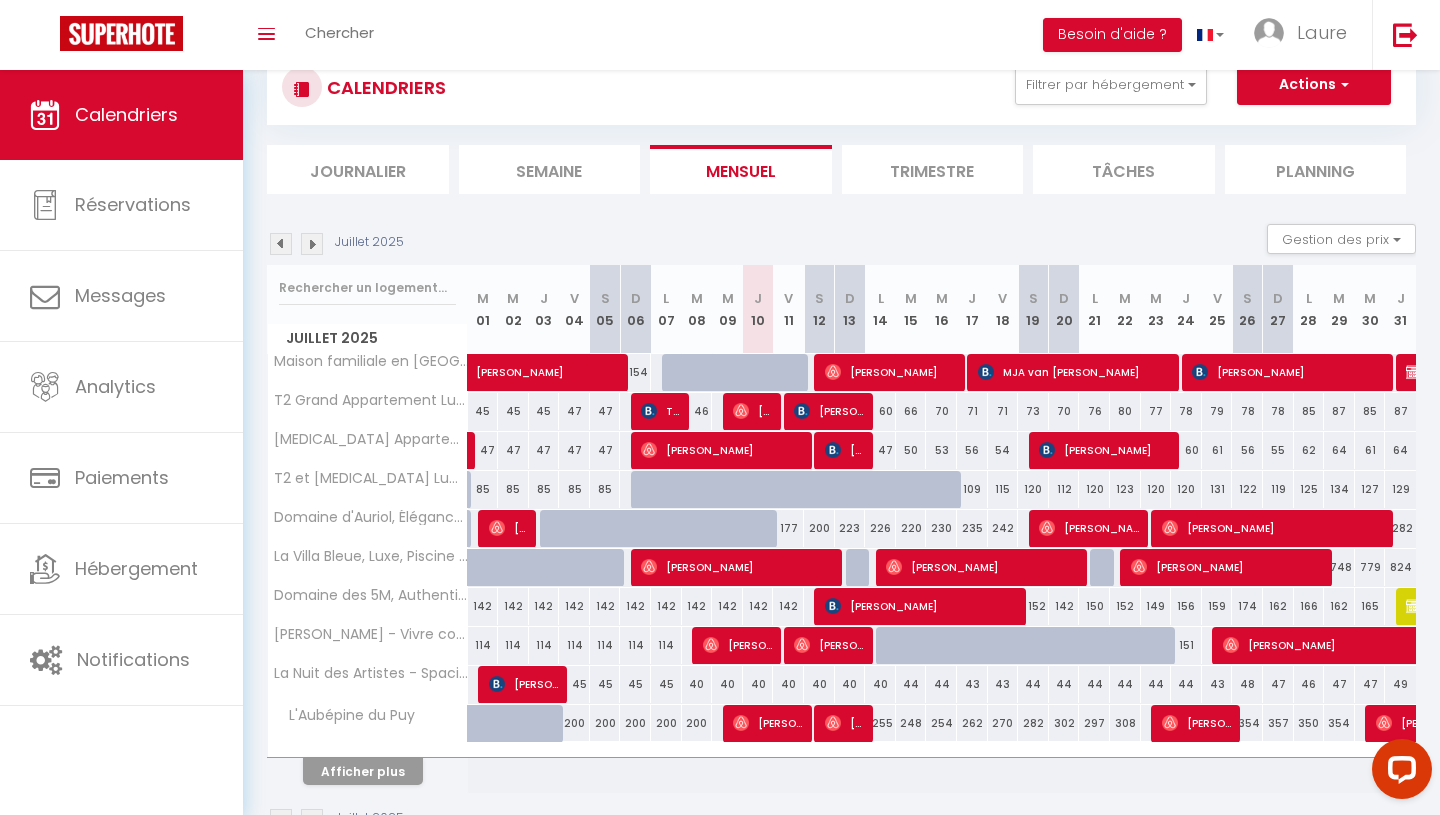 scroll, scrollTop: 40, scrollLeft: 0, axis: vertical 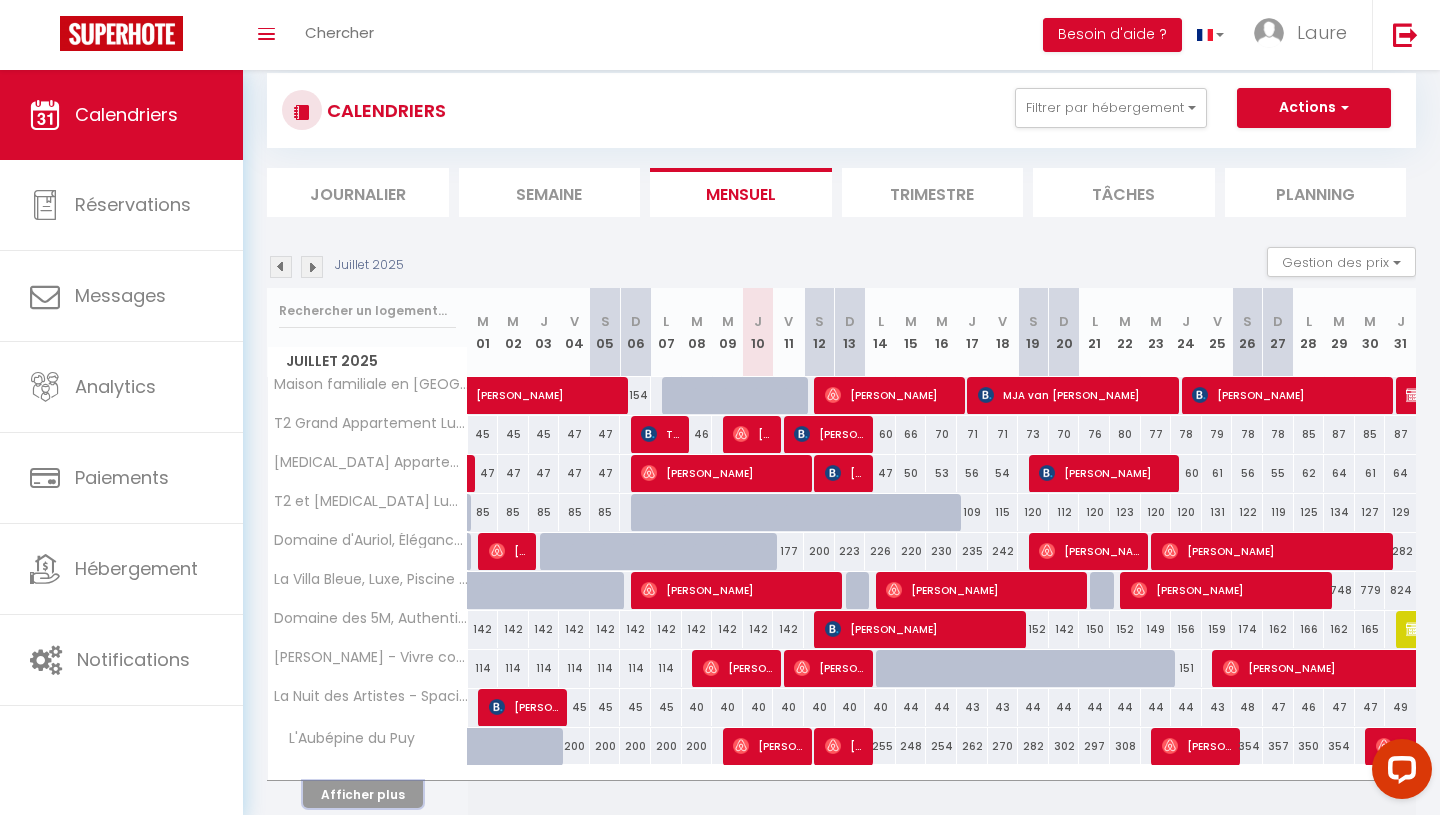 click on "Afficher plus" at bounding box center [363, 794] 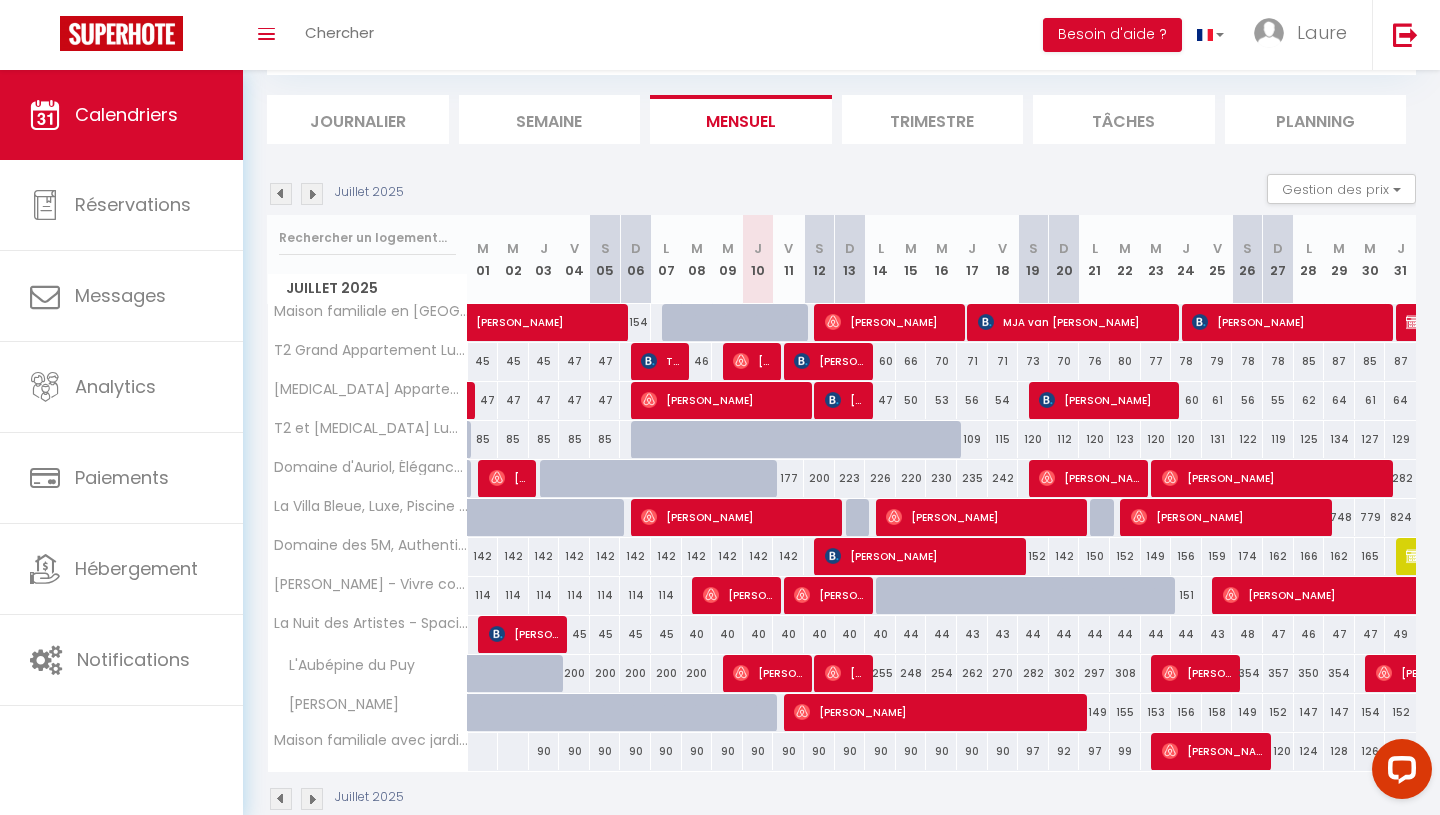 scroll, scrollTop: 97, scrollLeft: 0, axis: vertical 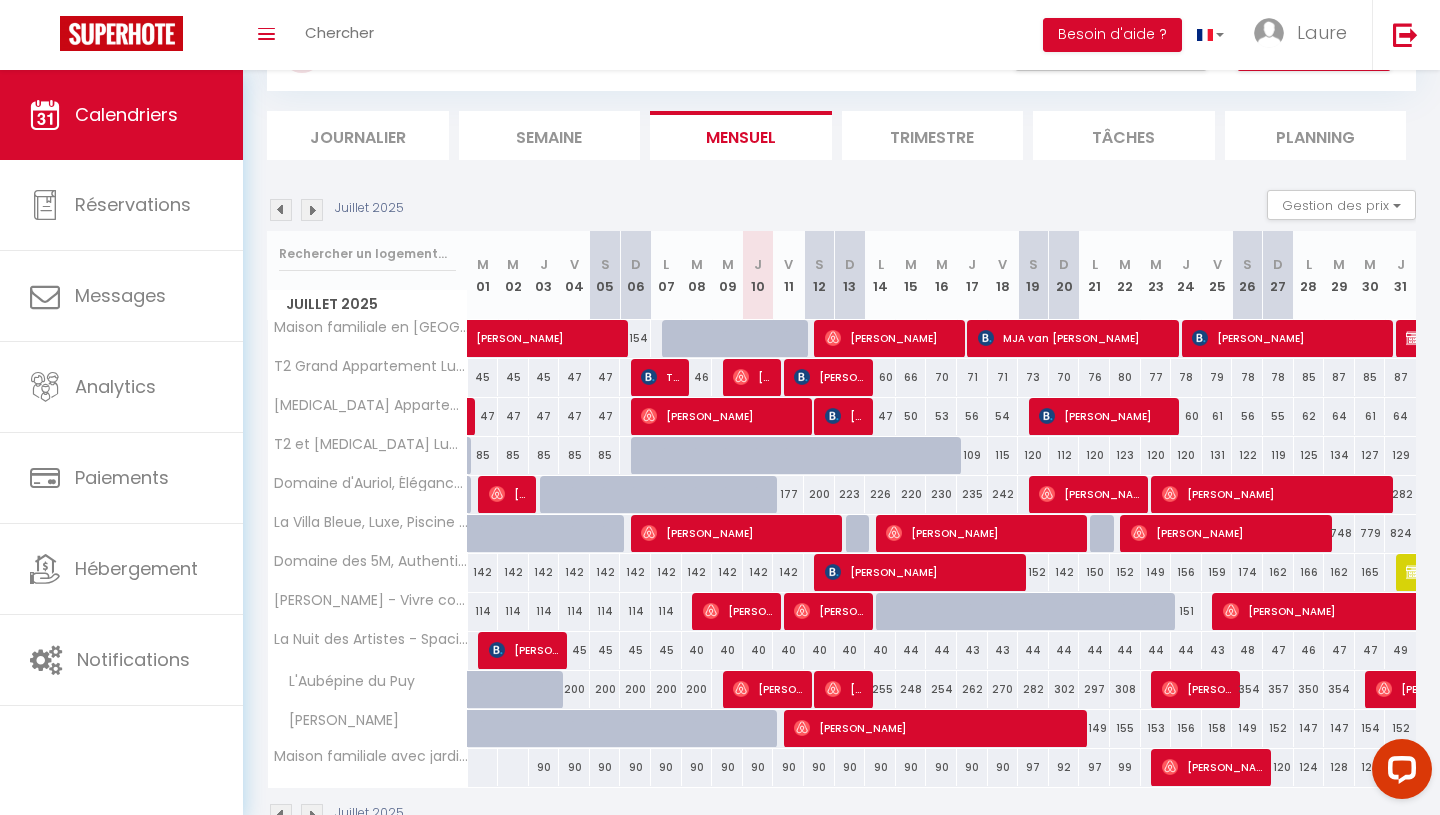 click at bounding box center (281, 210) 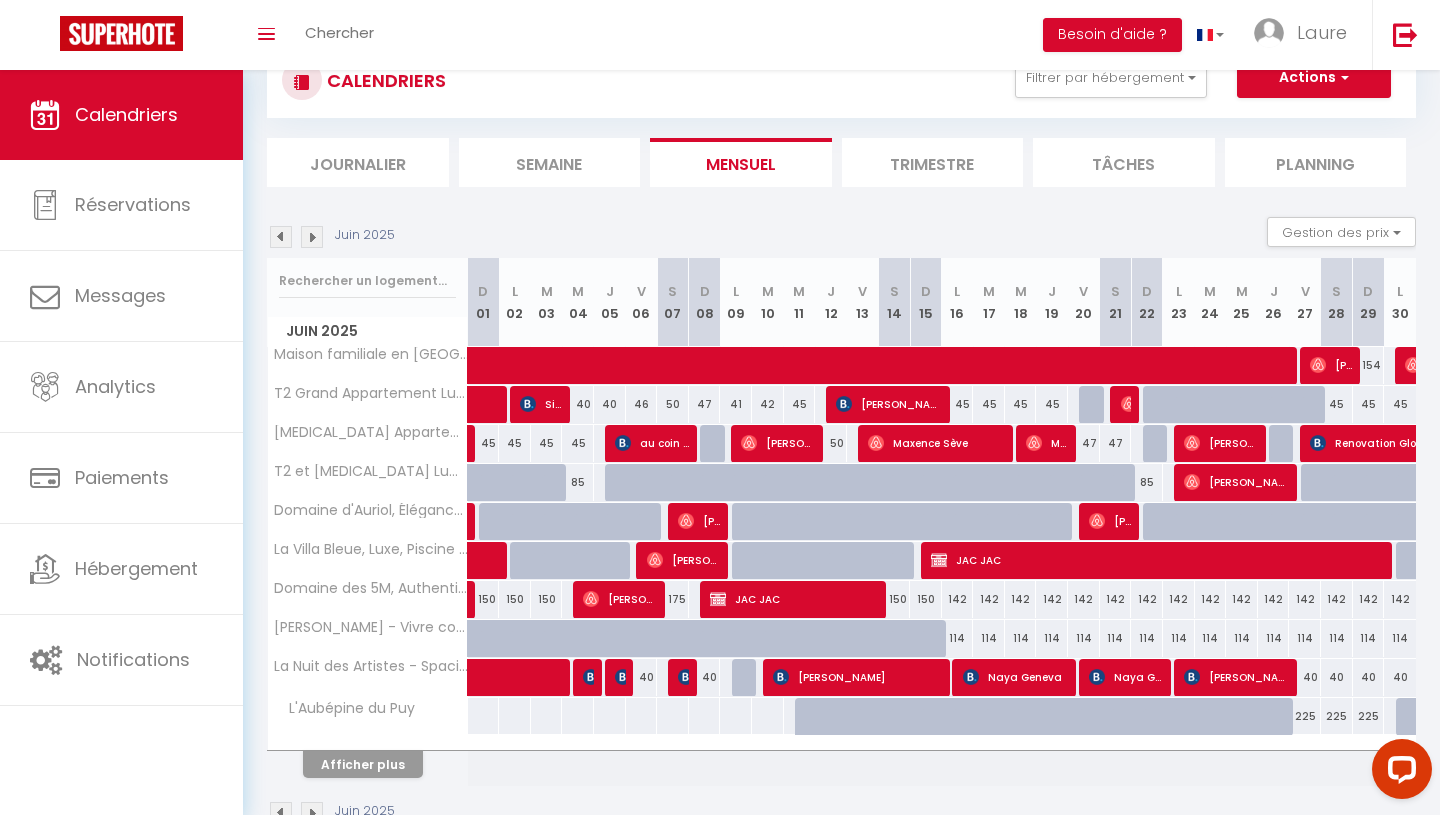 scroll, scrollTop: 97, scrollLeft: 0, axis: vertical 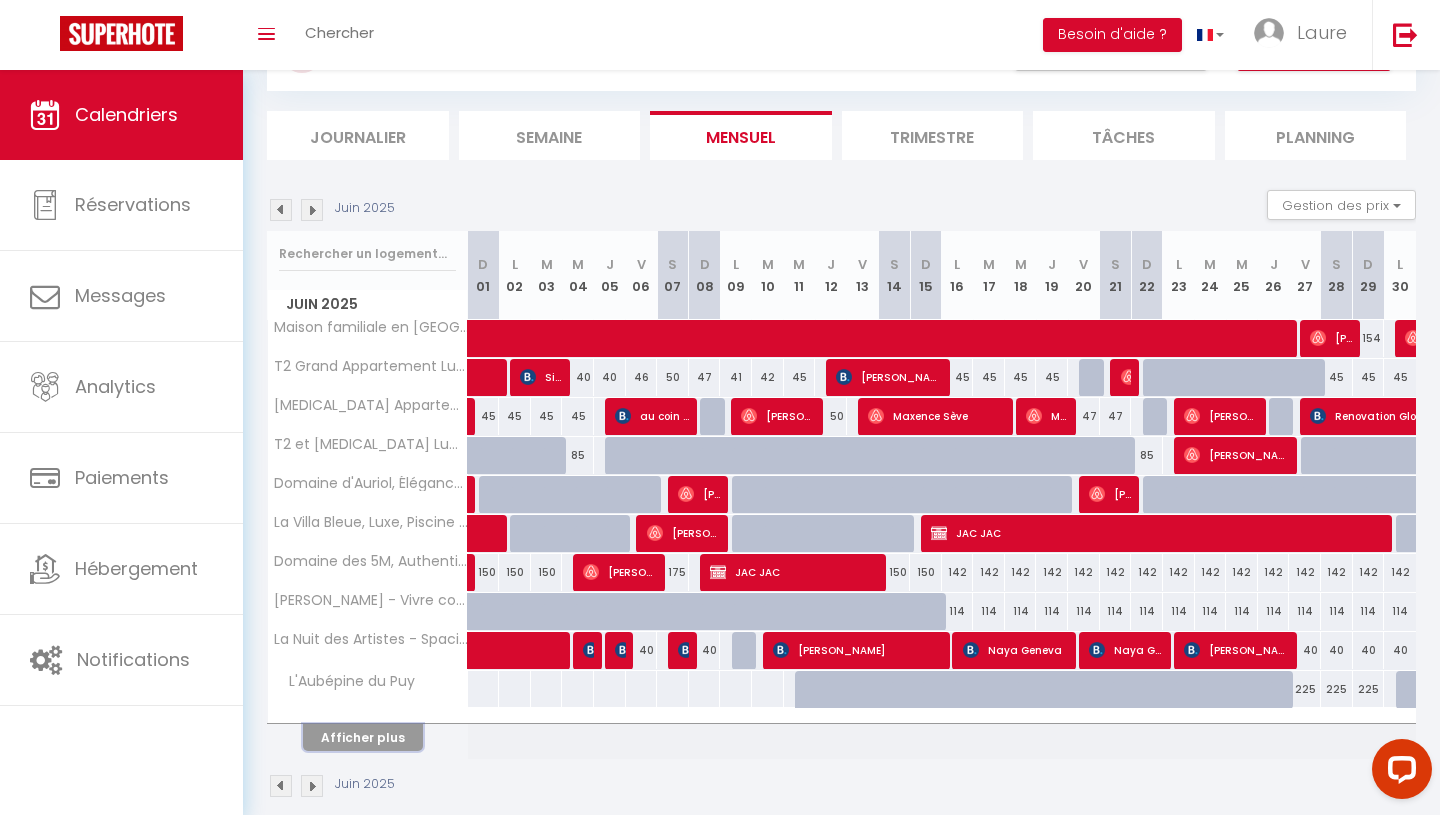 click on "Afficher plus" at bounding box center [363, 737] 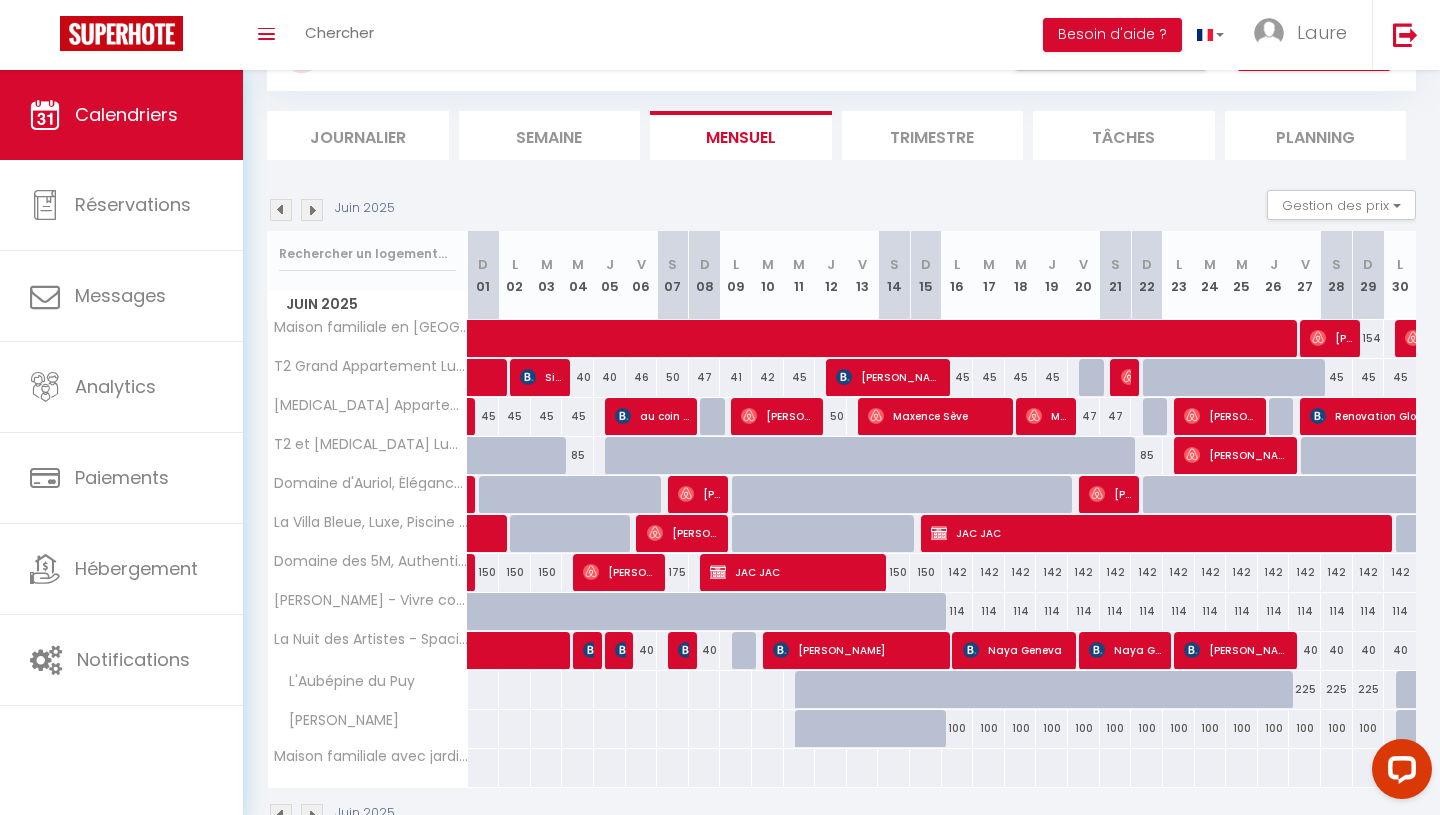 click at bounding box center (312, 210) 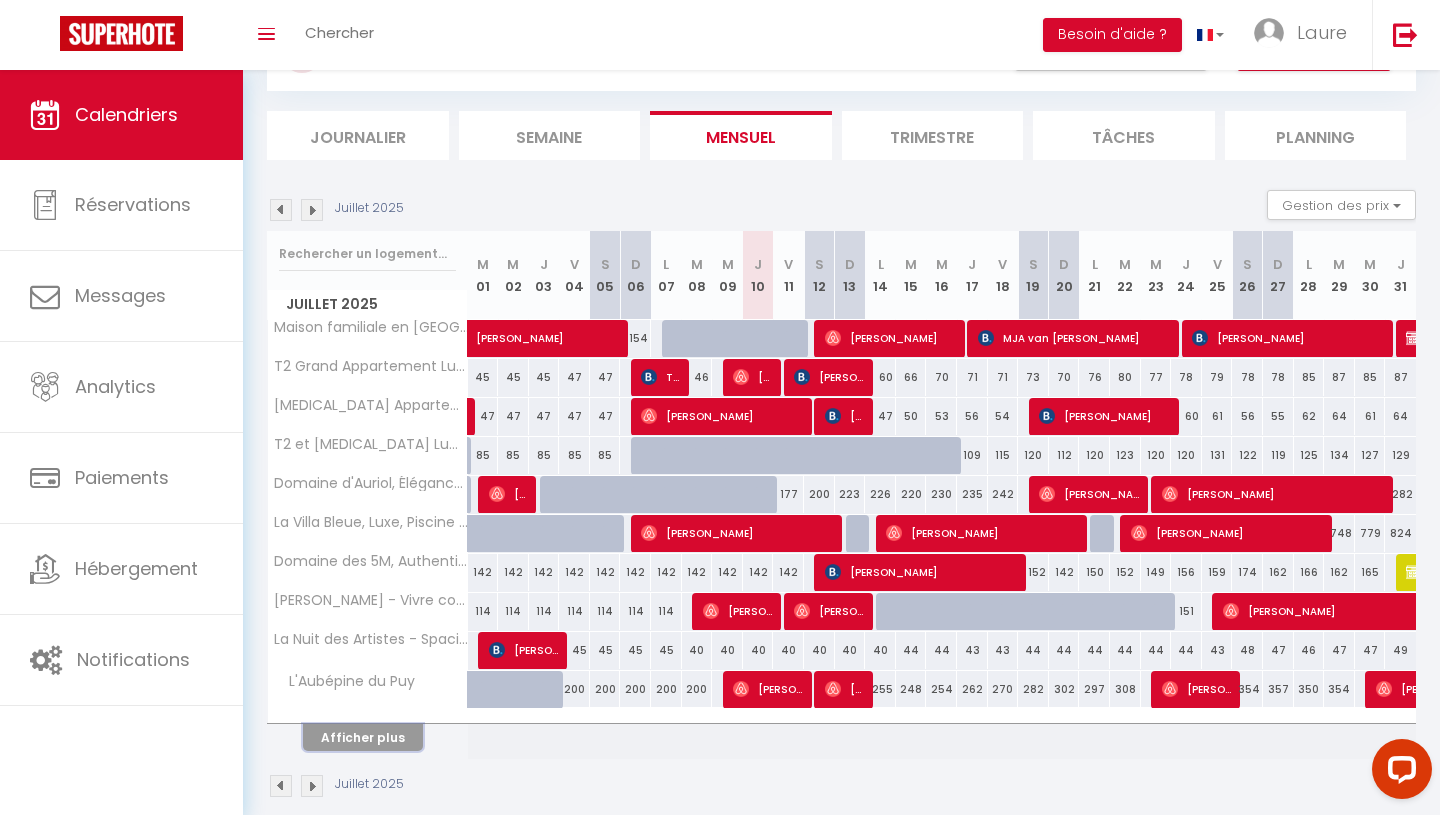 click on "Afficher plus" at bounding box center [363, 737] 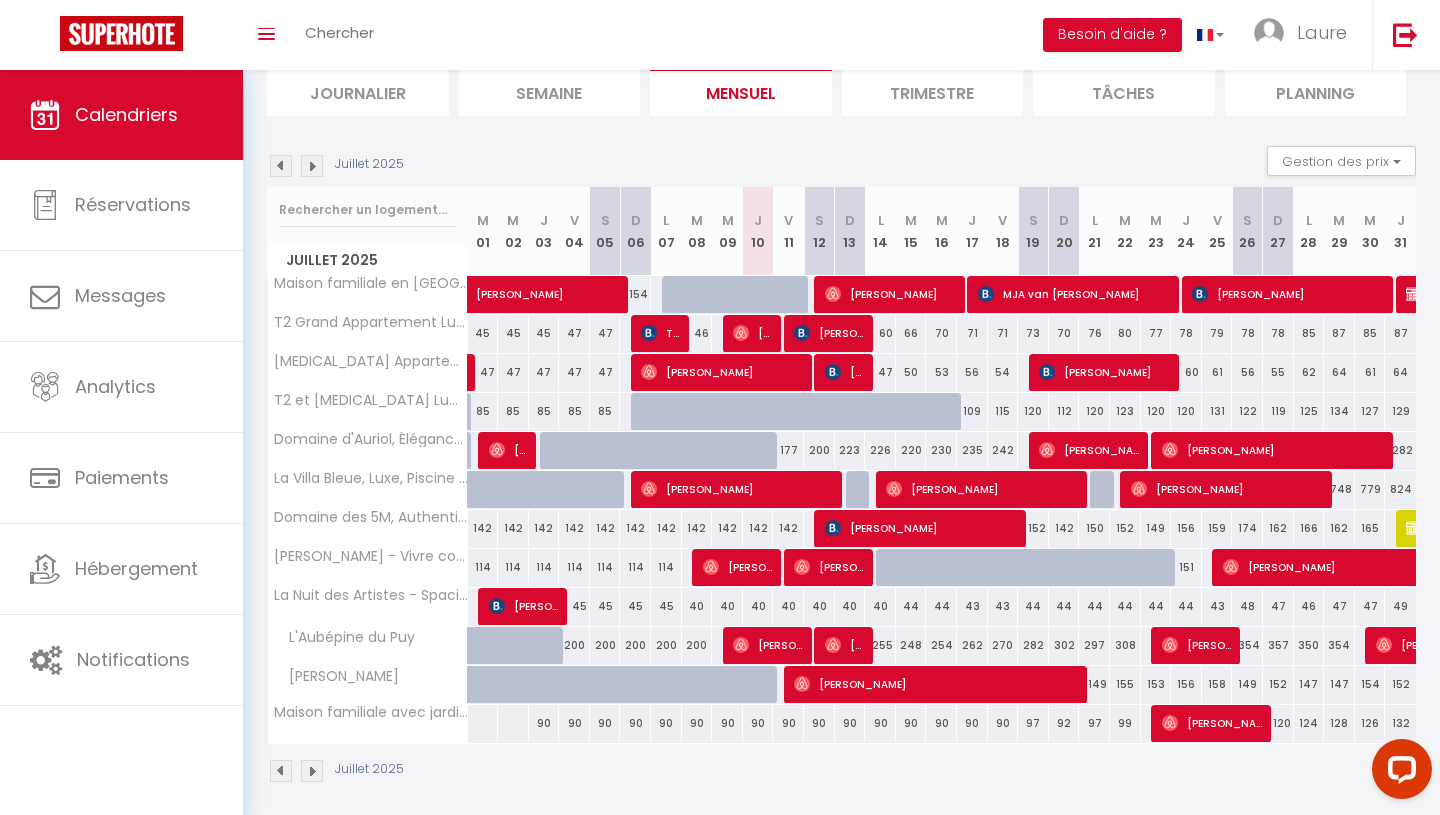 scroll, scrollTop: 147, scrollLeft: 0, axis: vertical 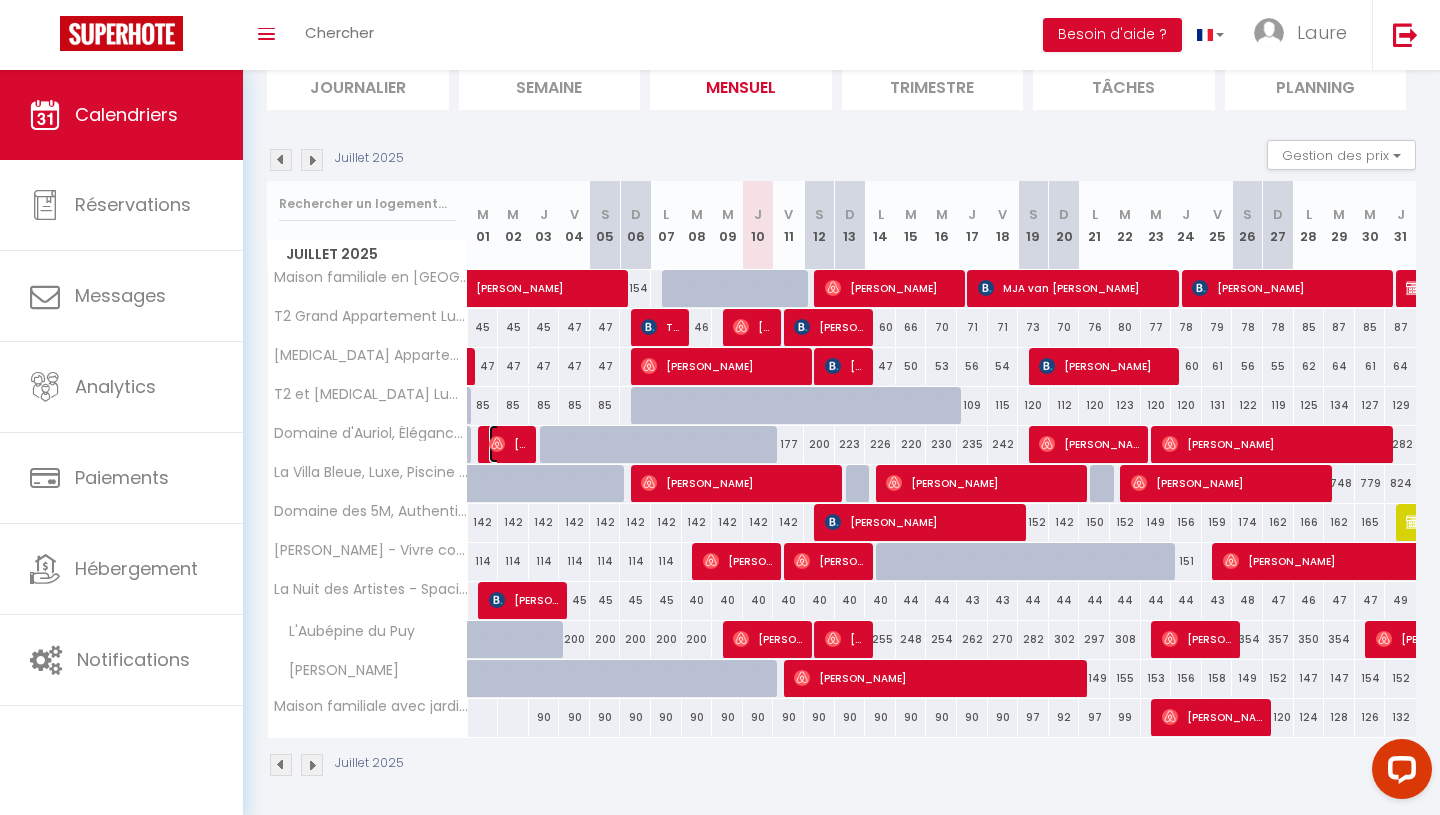click on "[PERSON_NAME]" at bounding box center [509, 444] 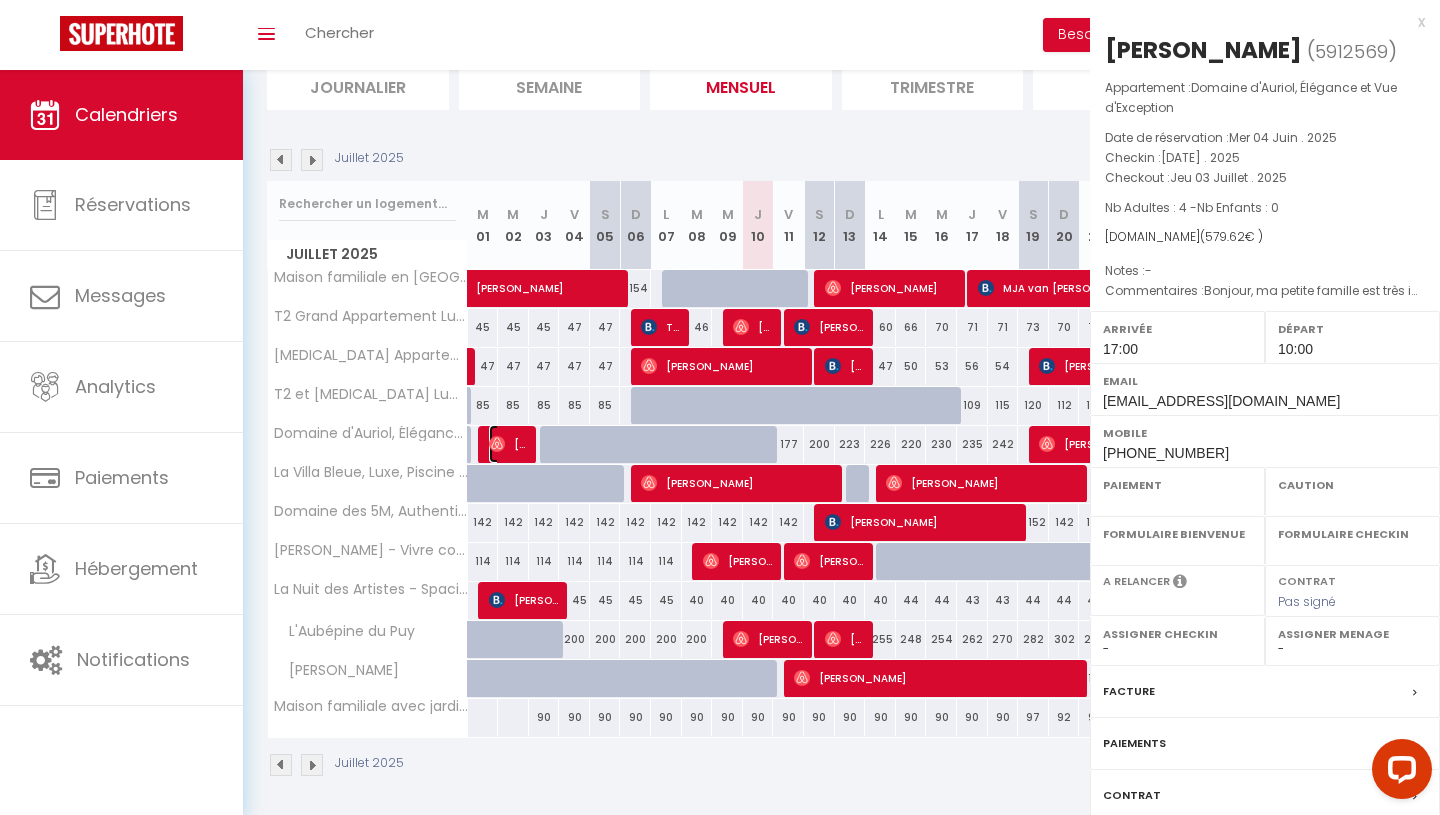 select on "OK" 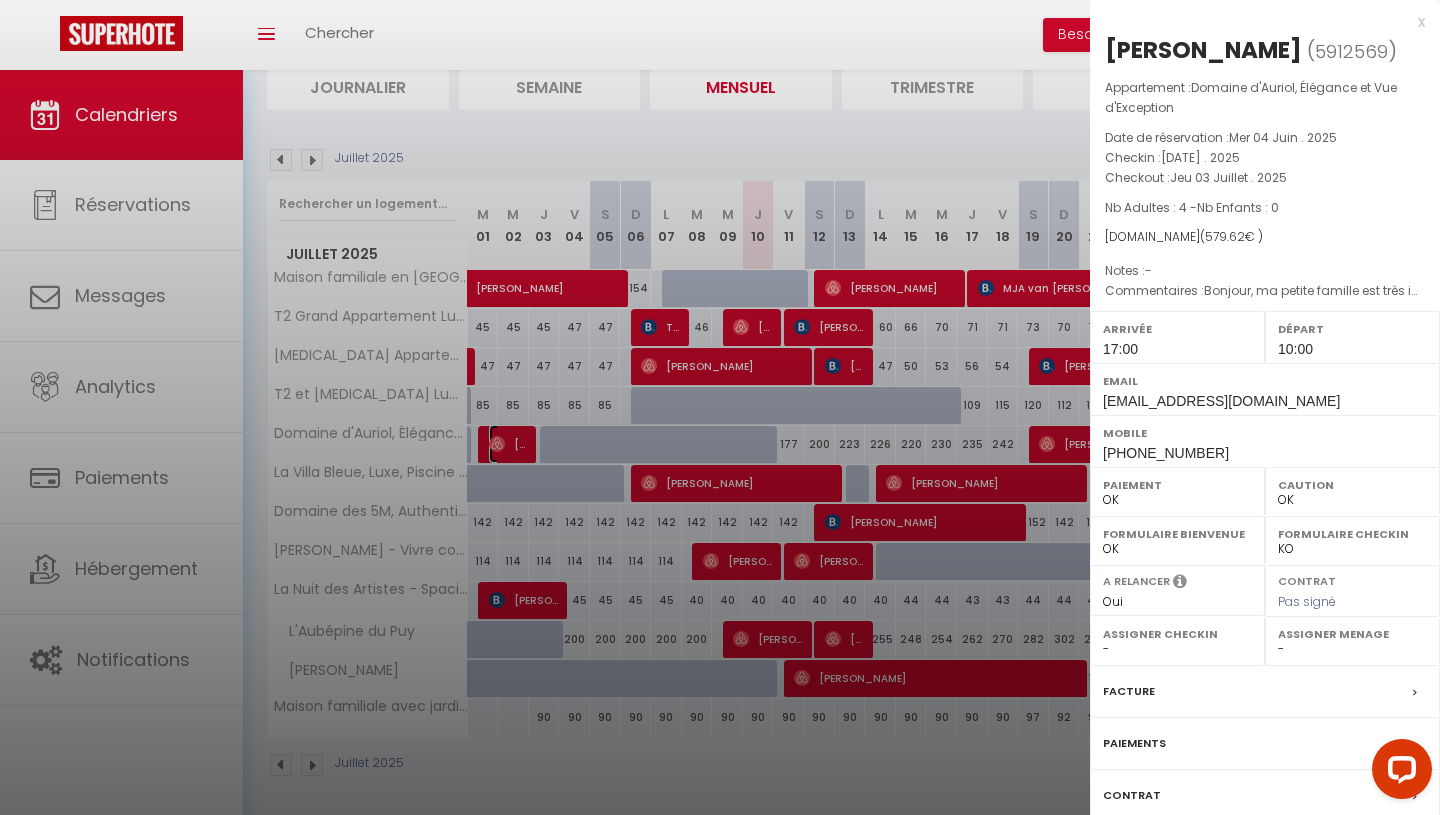 select on "23523" 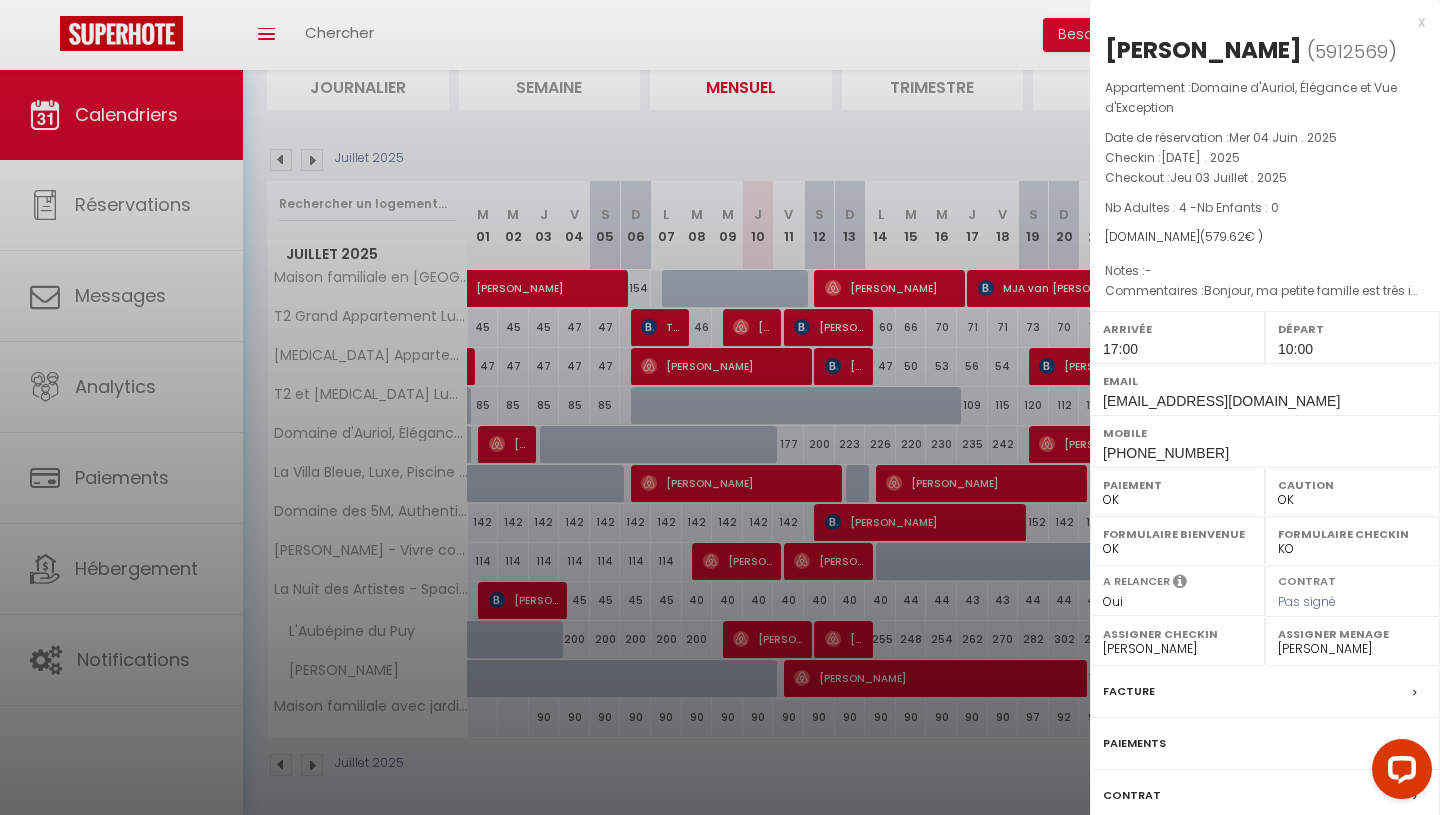 click at bounding box center [720, 407] 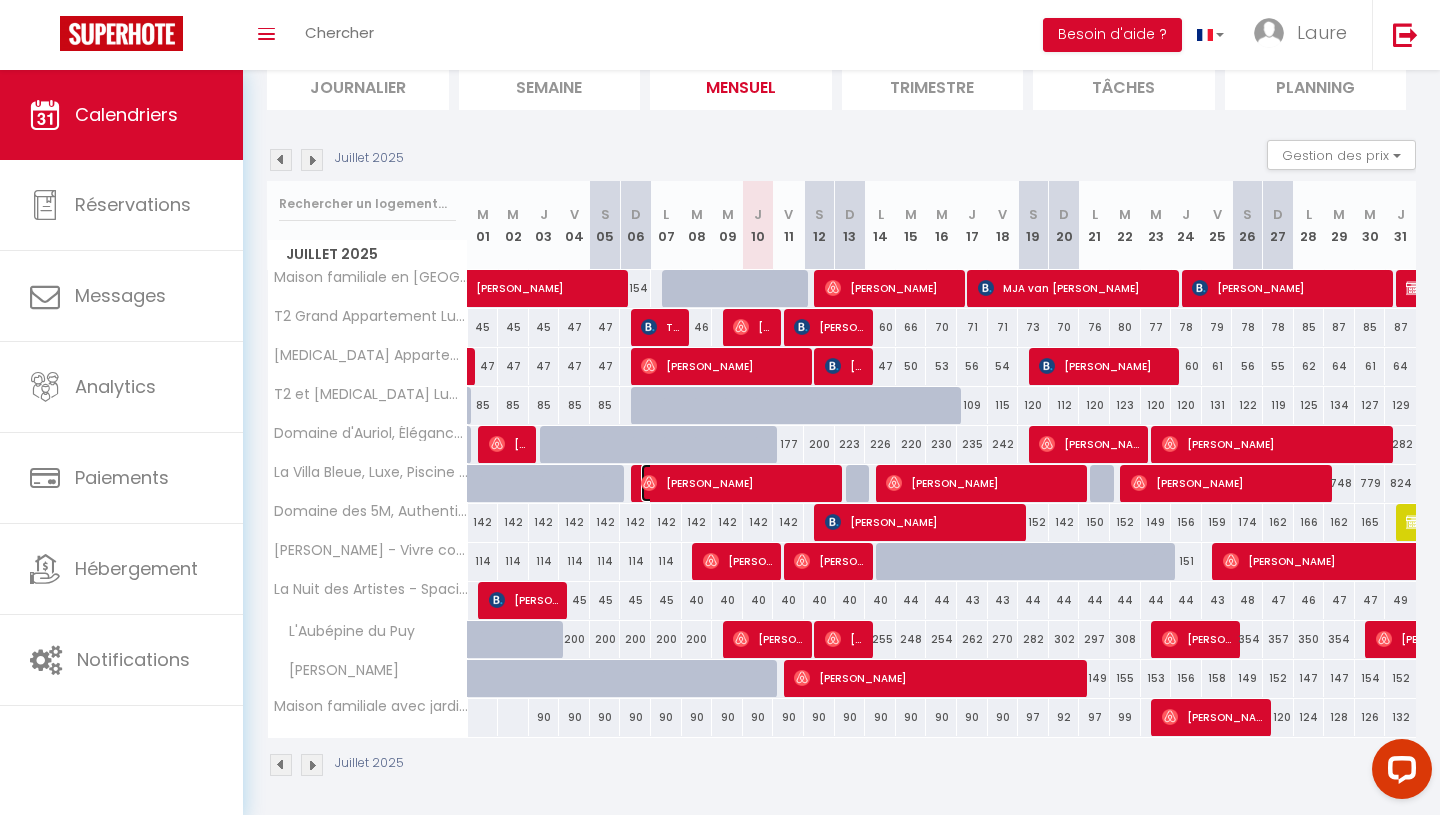 click on "[PERSON_NAME]" at bounding box center [739, 483] 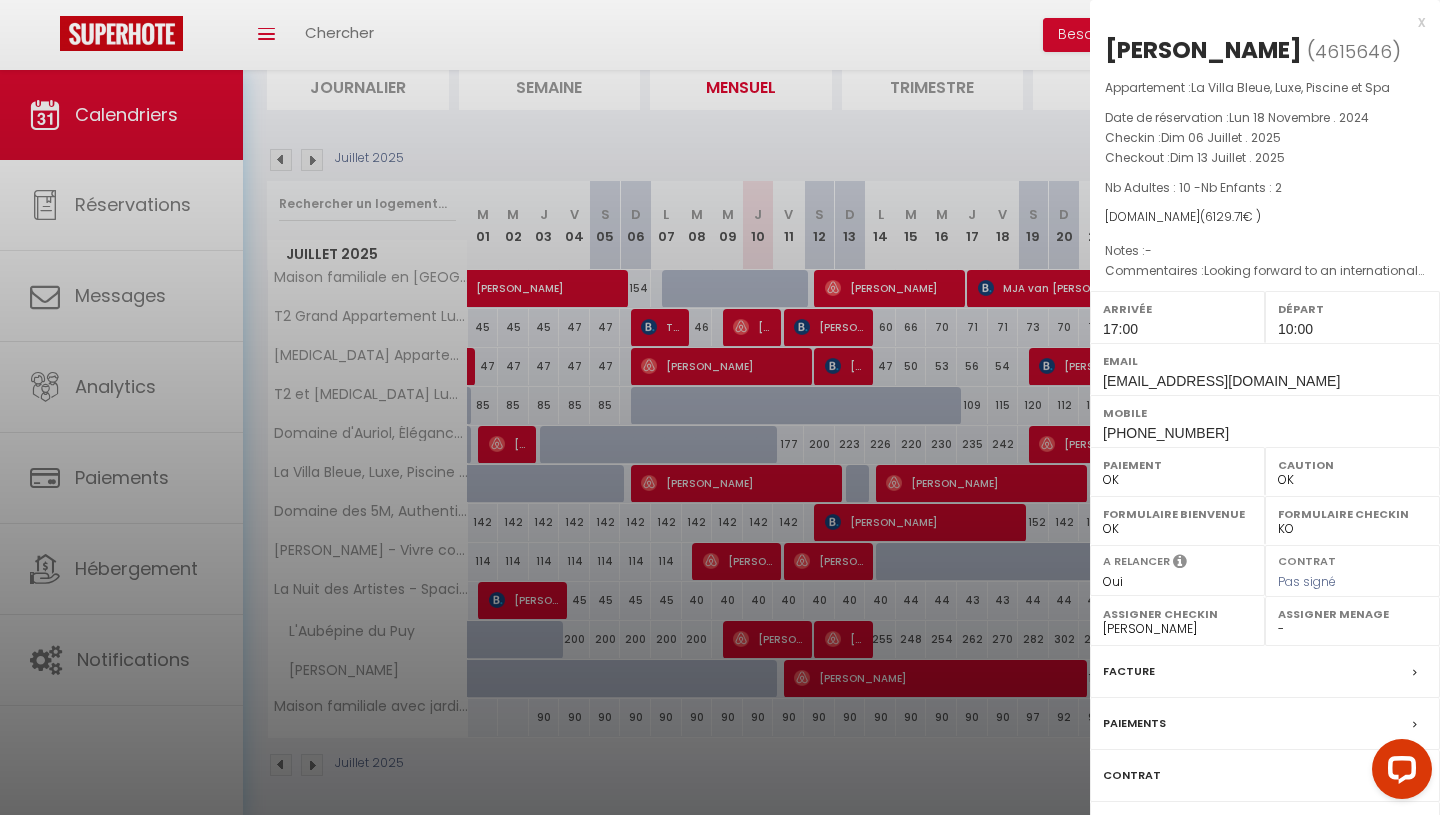click at bounding box center [720, 407] 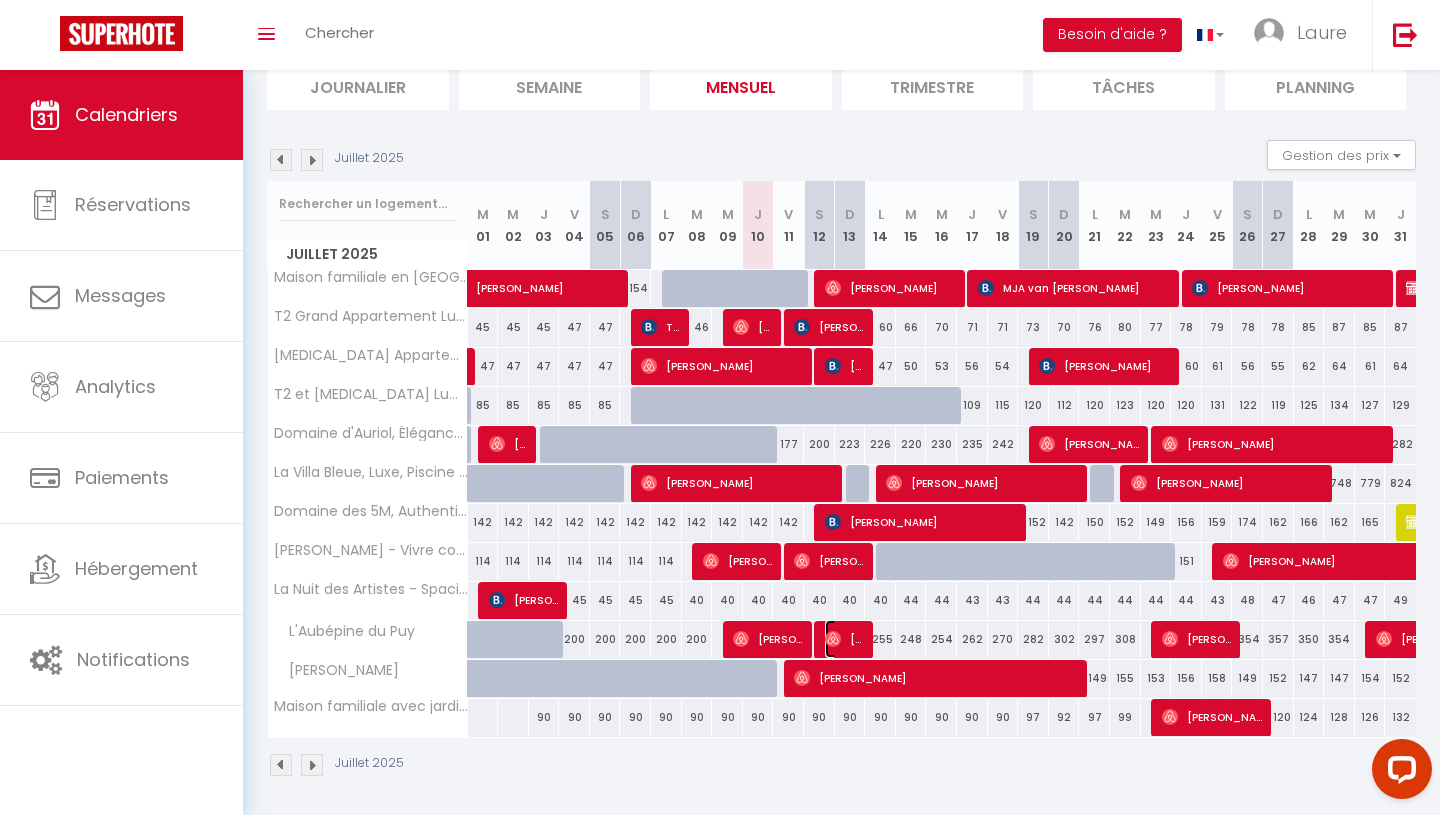 click on "[PERSON_NAME]" at bounding box center (845, 639) 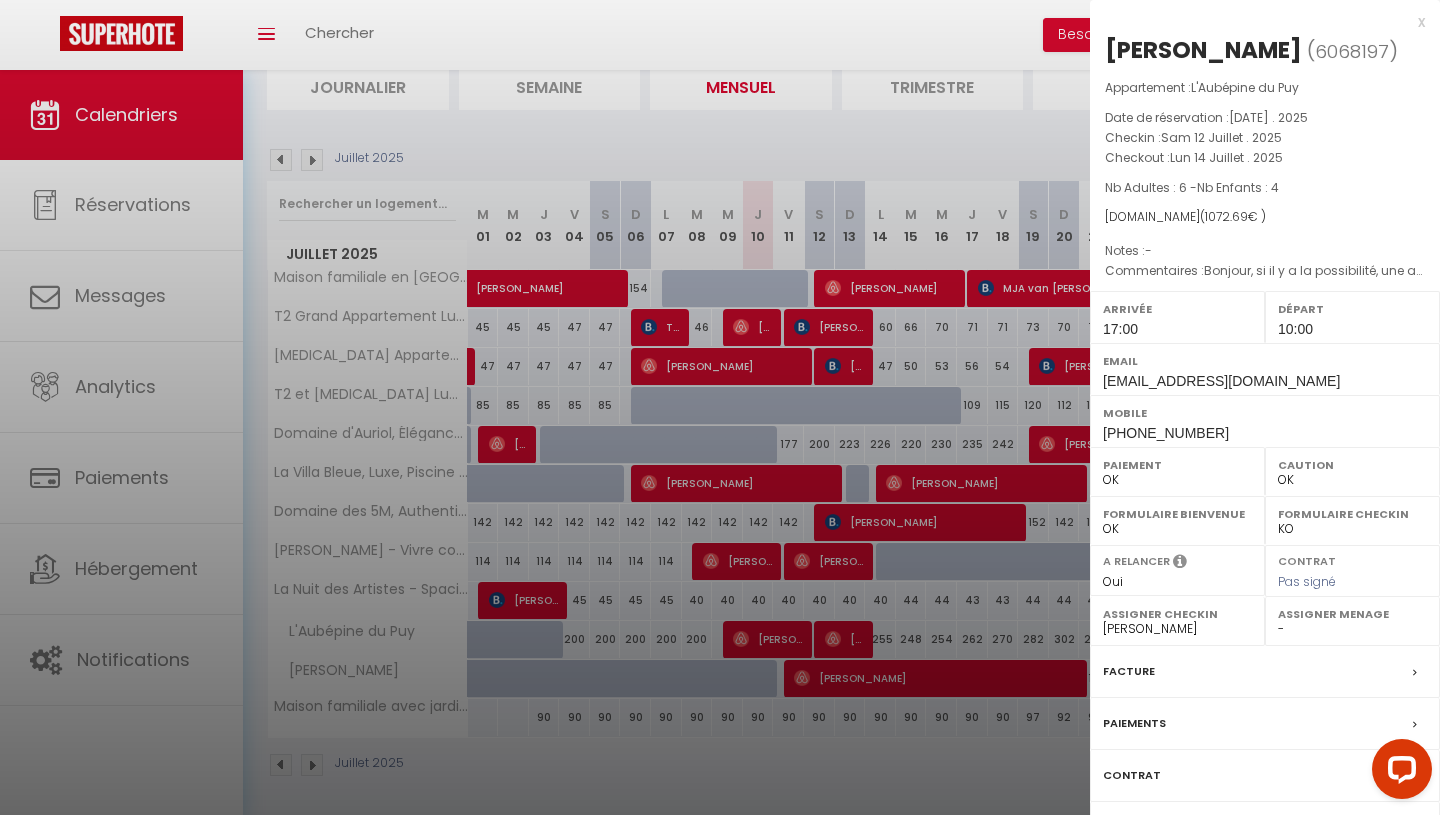 click at bounding box center (720, 407) 